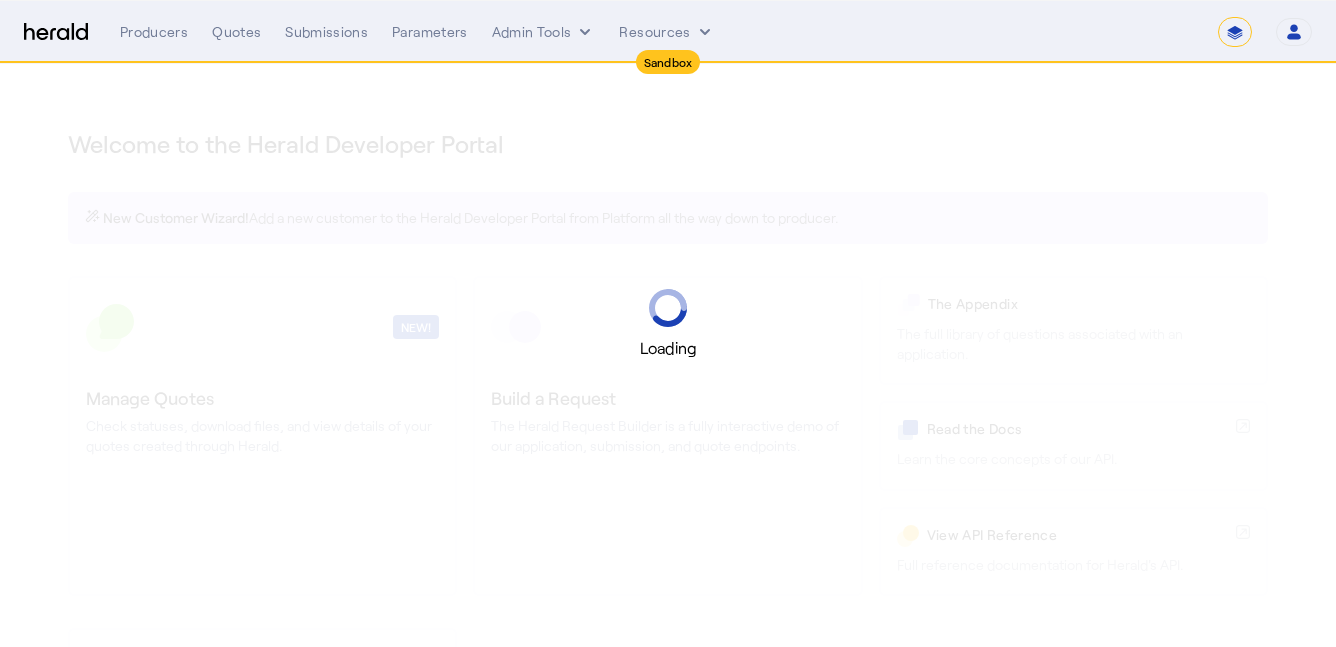 select on "*******" 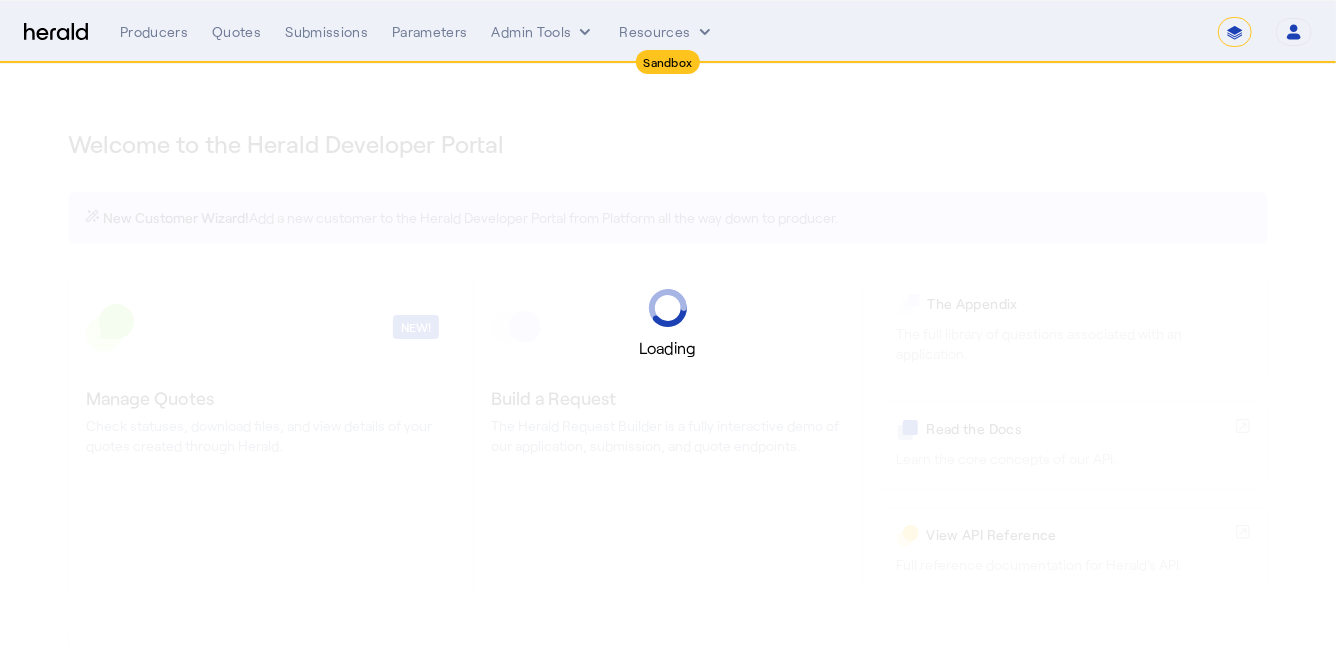select on "pfm_2v8p_herald_api" 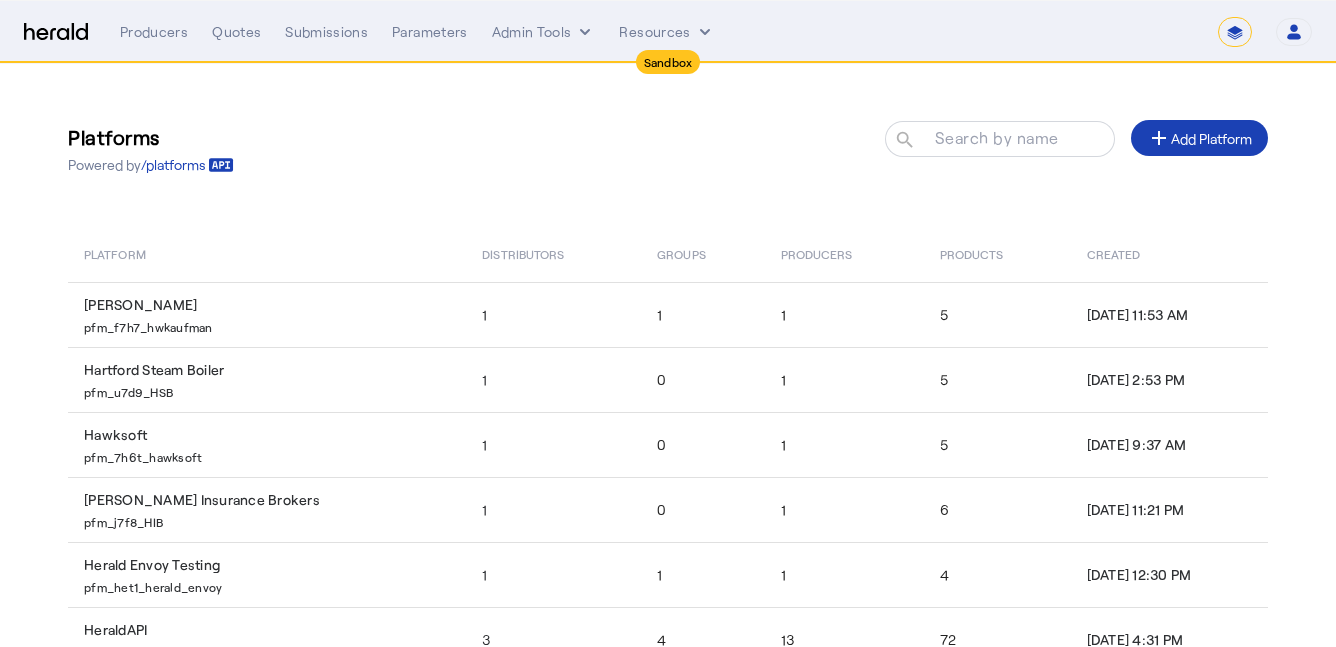 select on "*******" 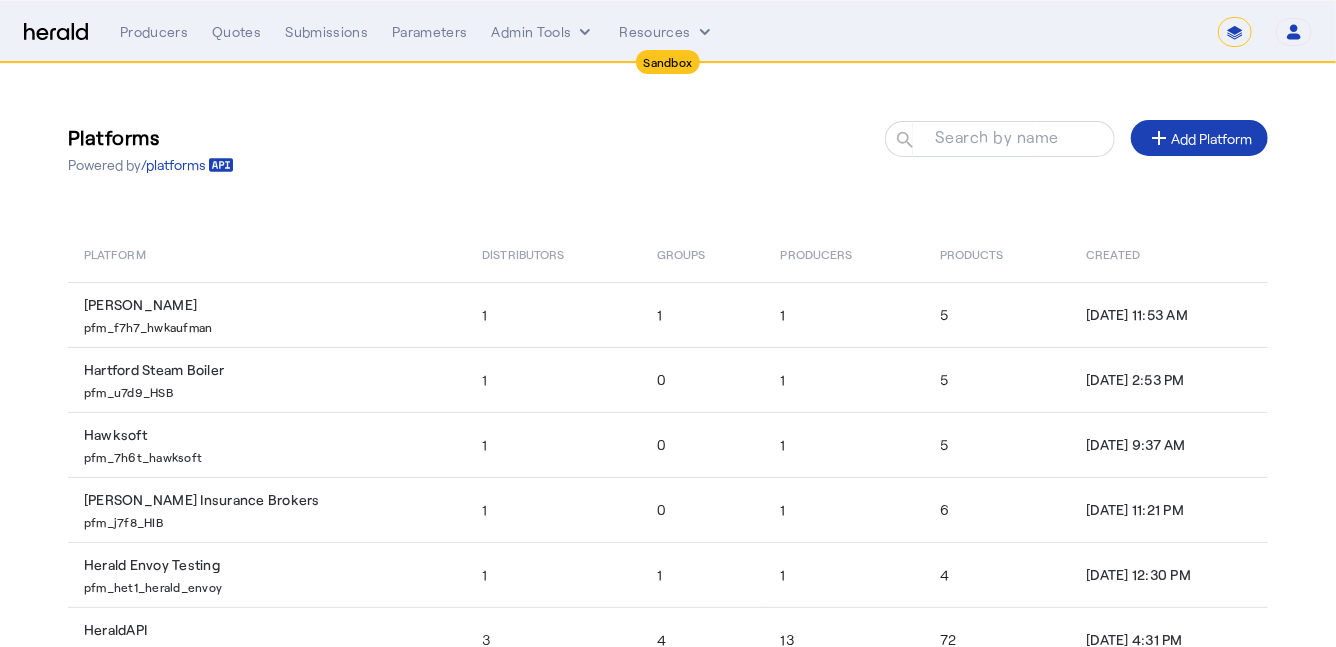 click on "Platforms  Powered by  /platforms
Search by name search add  Add Platform" 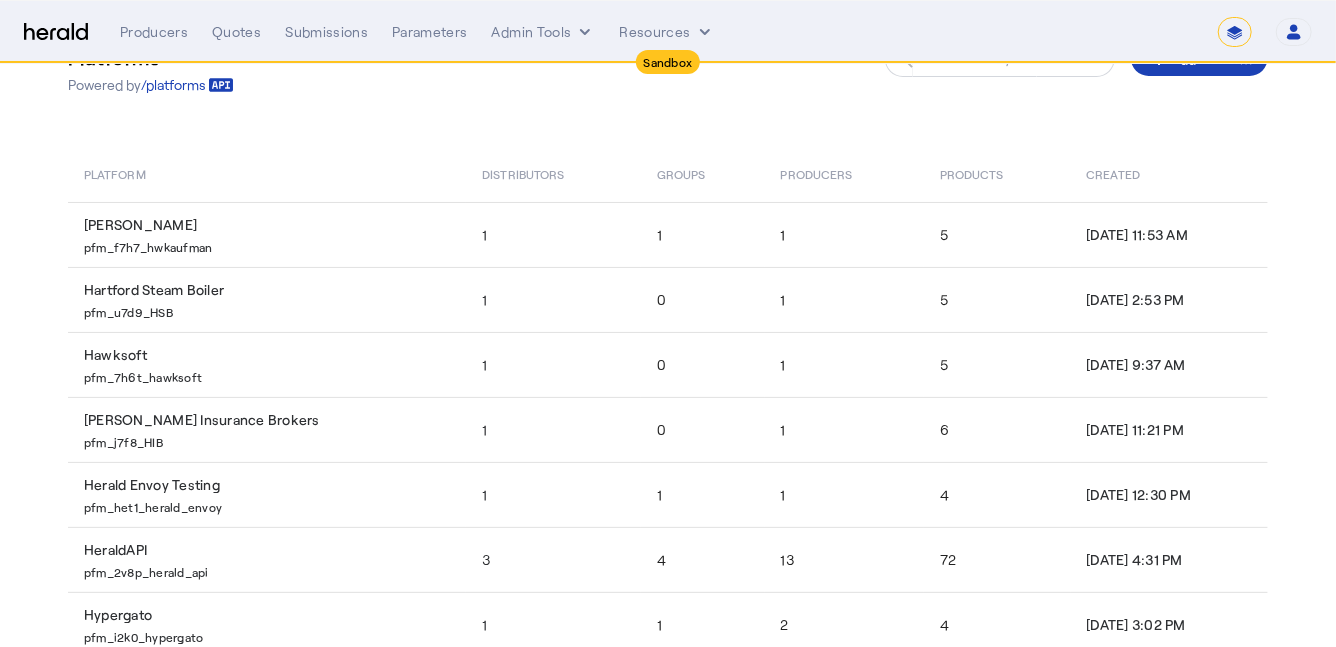 scroll, scrollTop: 0, scrollLeft: 0, axis: both 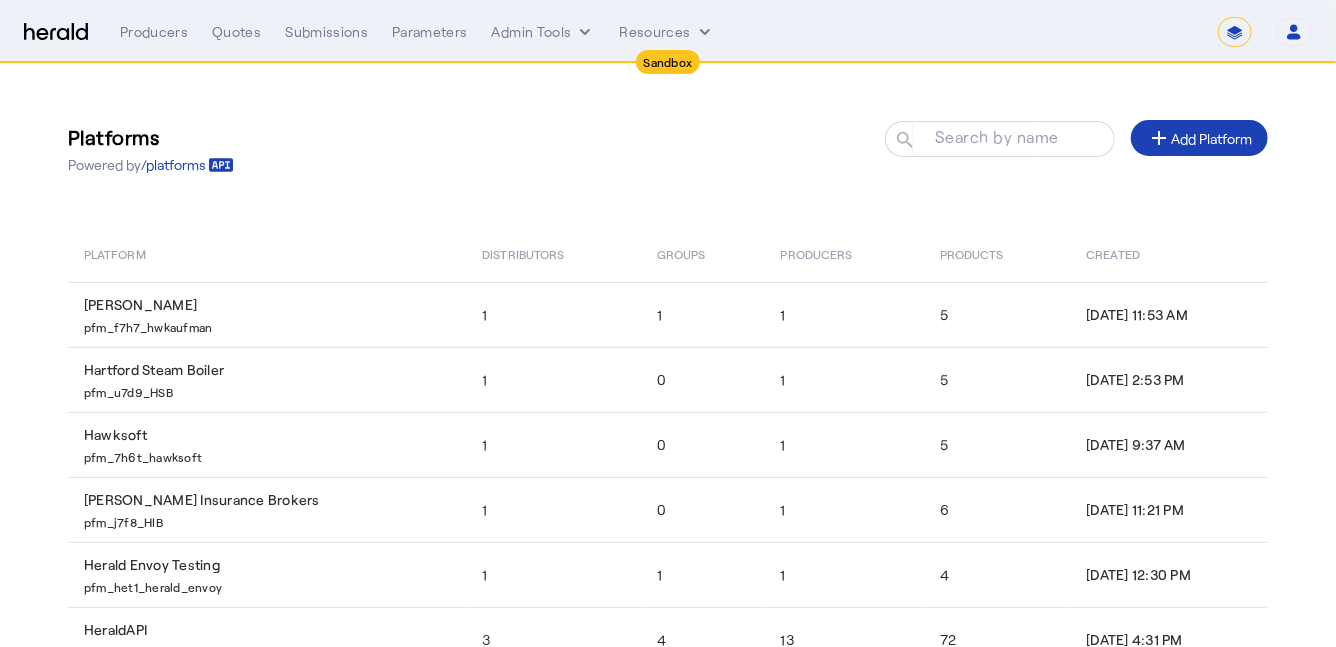 click on "Platforms  Powered by  /platforms
Search by name search add  Add Platform" 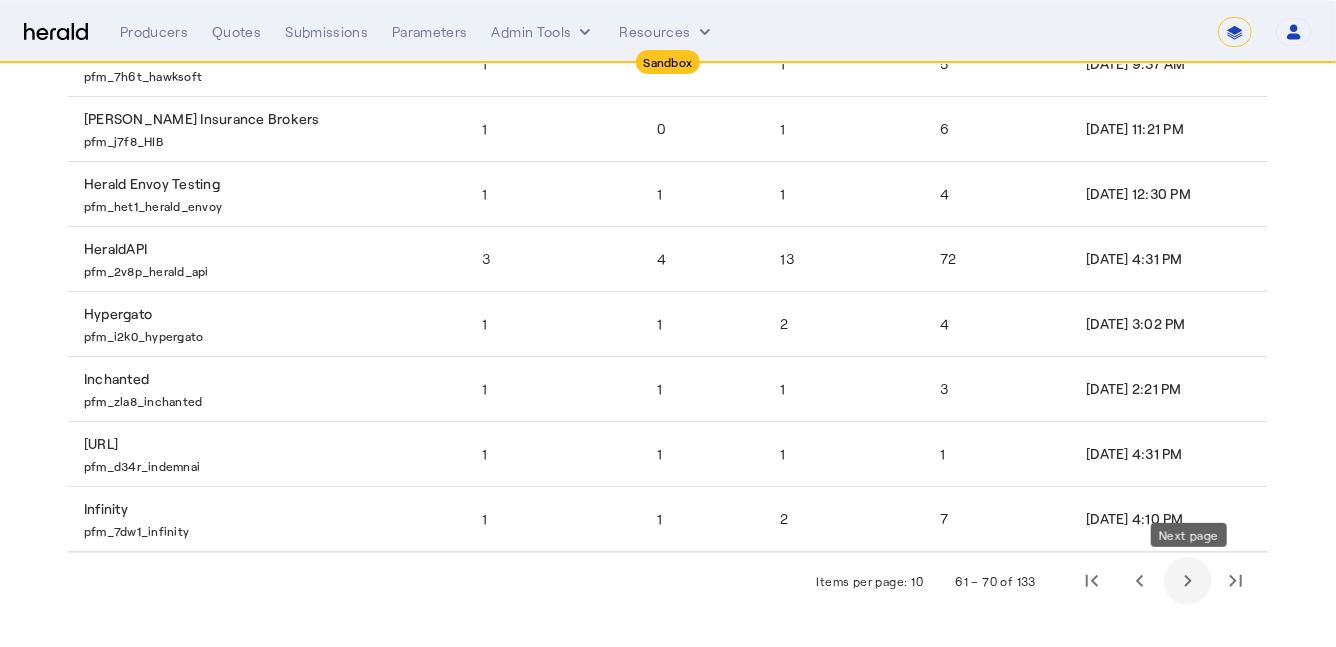 click 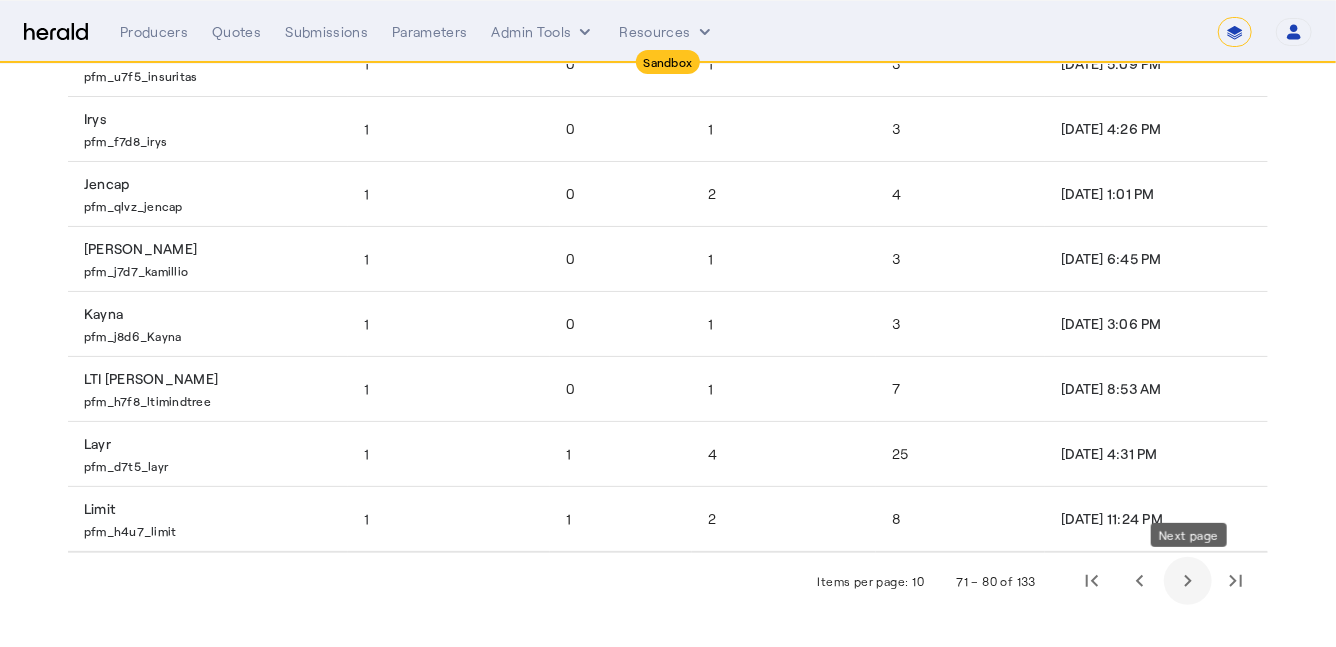 click 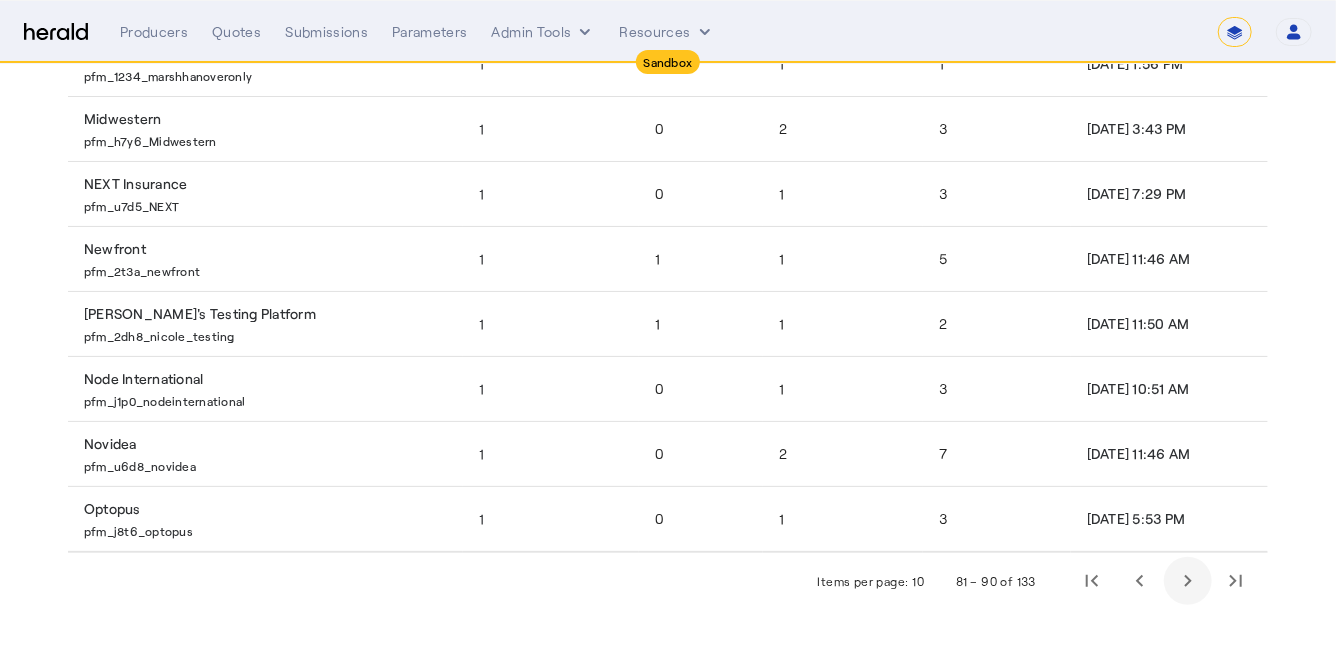 click 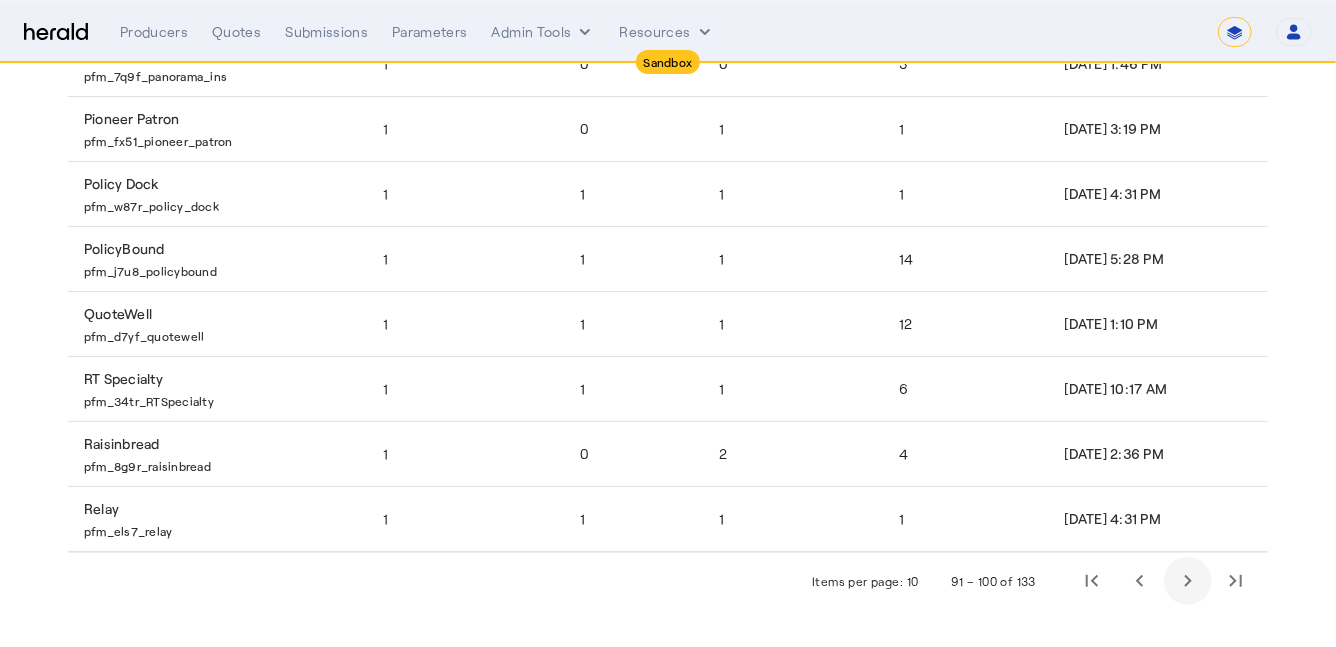click 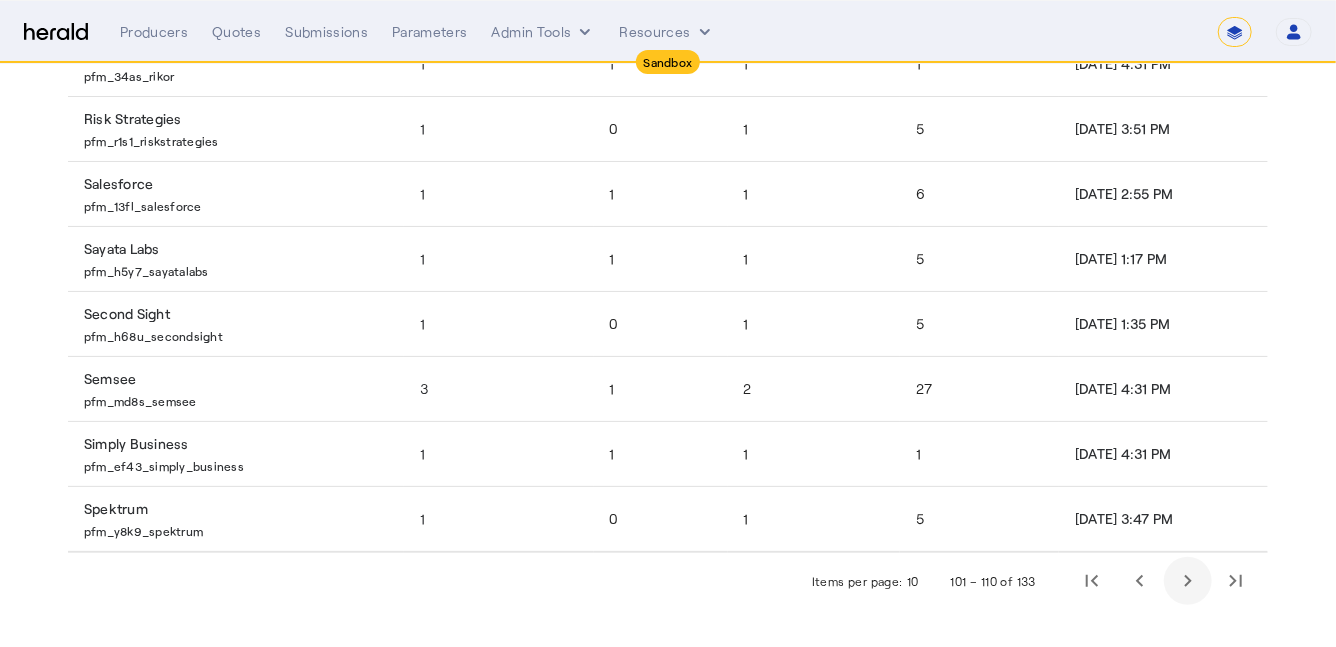click 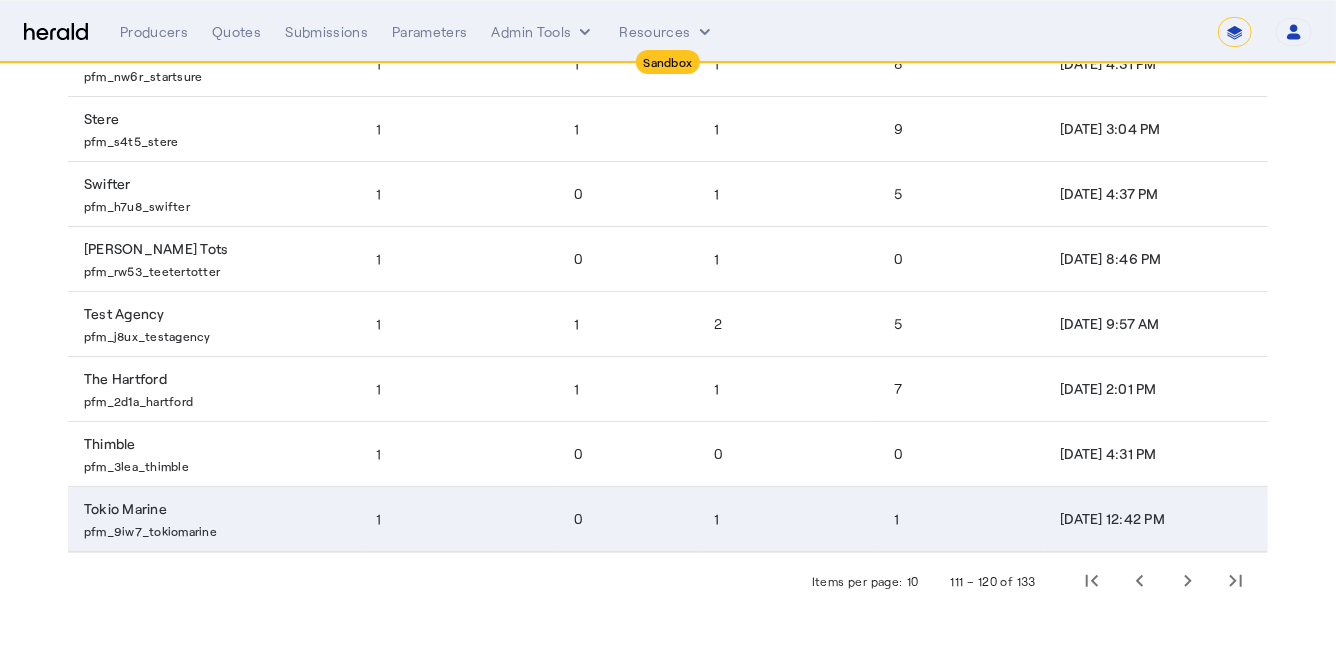 click on "1" 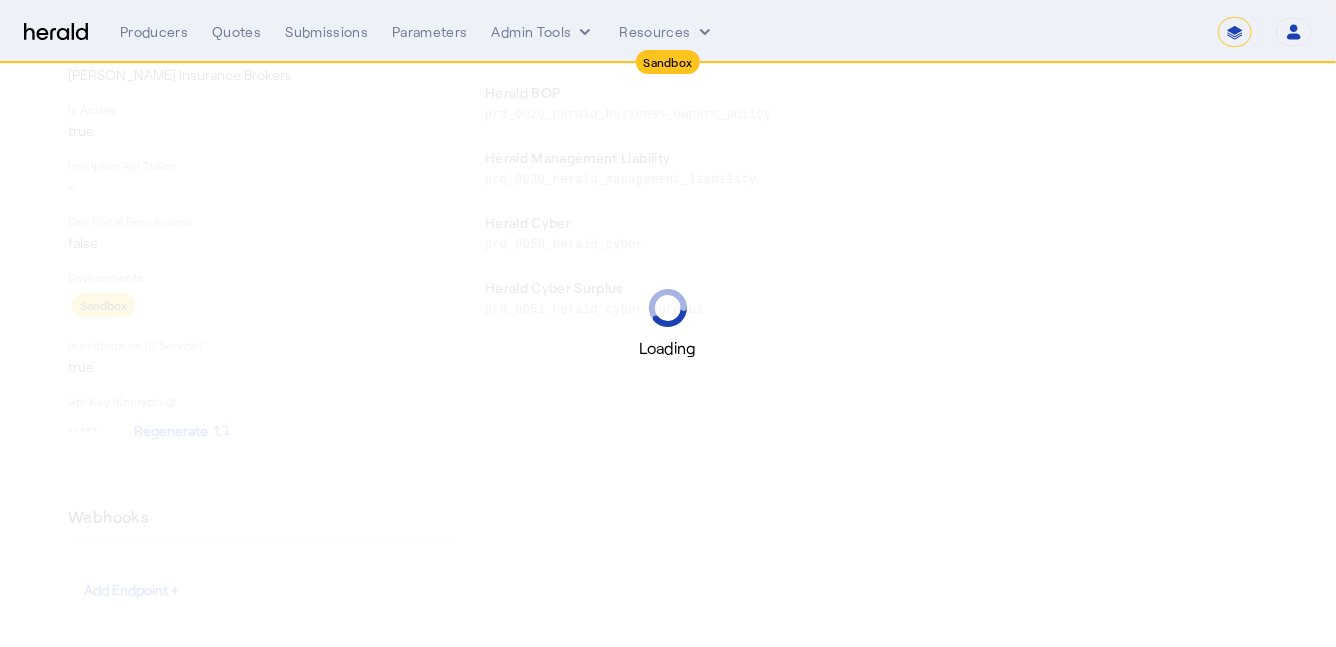 scroll, scrollTop: 0, scrollLeft: 0, axis: both 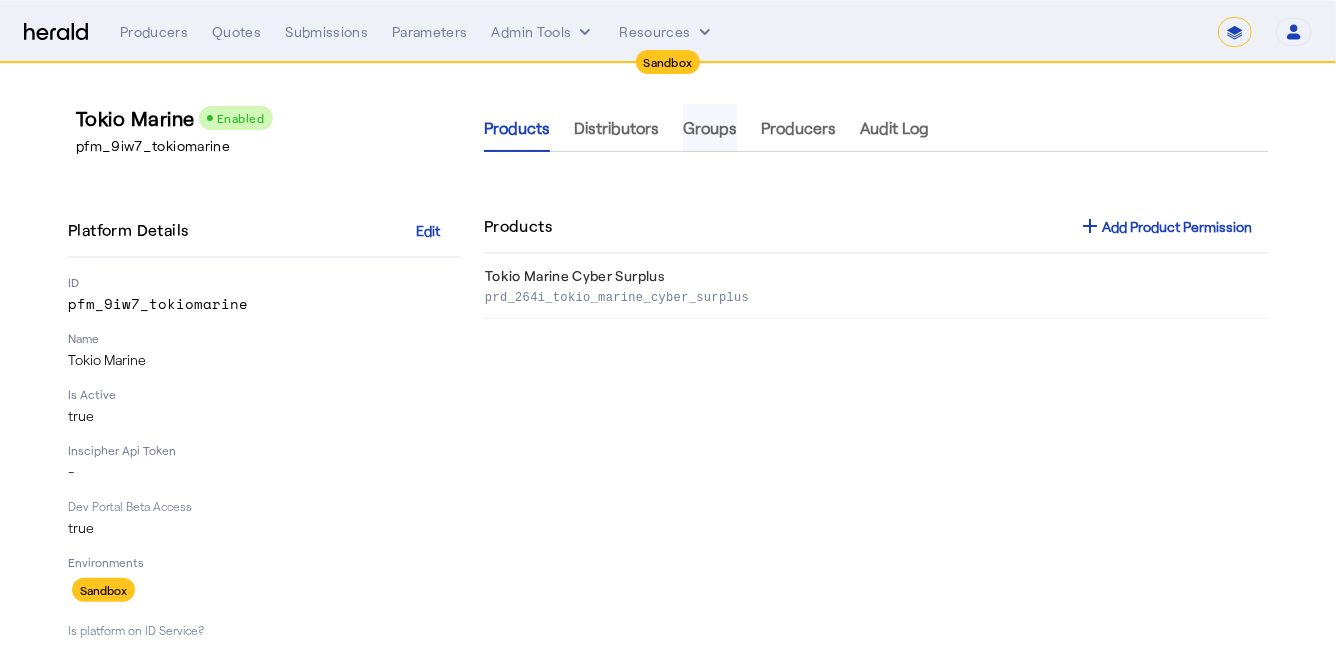 click on "Groups" at bounding box center [710, 128] 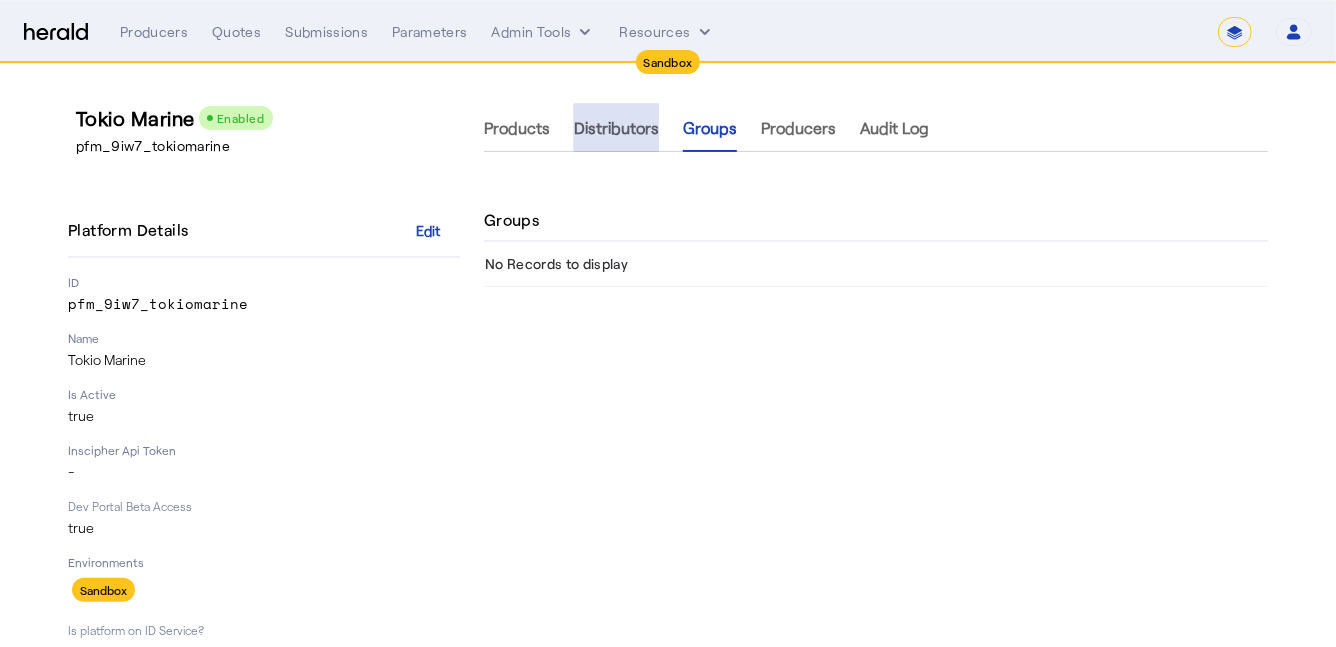 click on "Distributors" at bounding box center [616, 128] 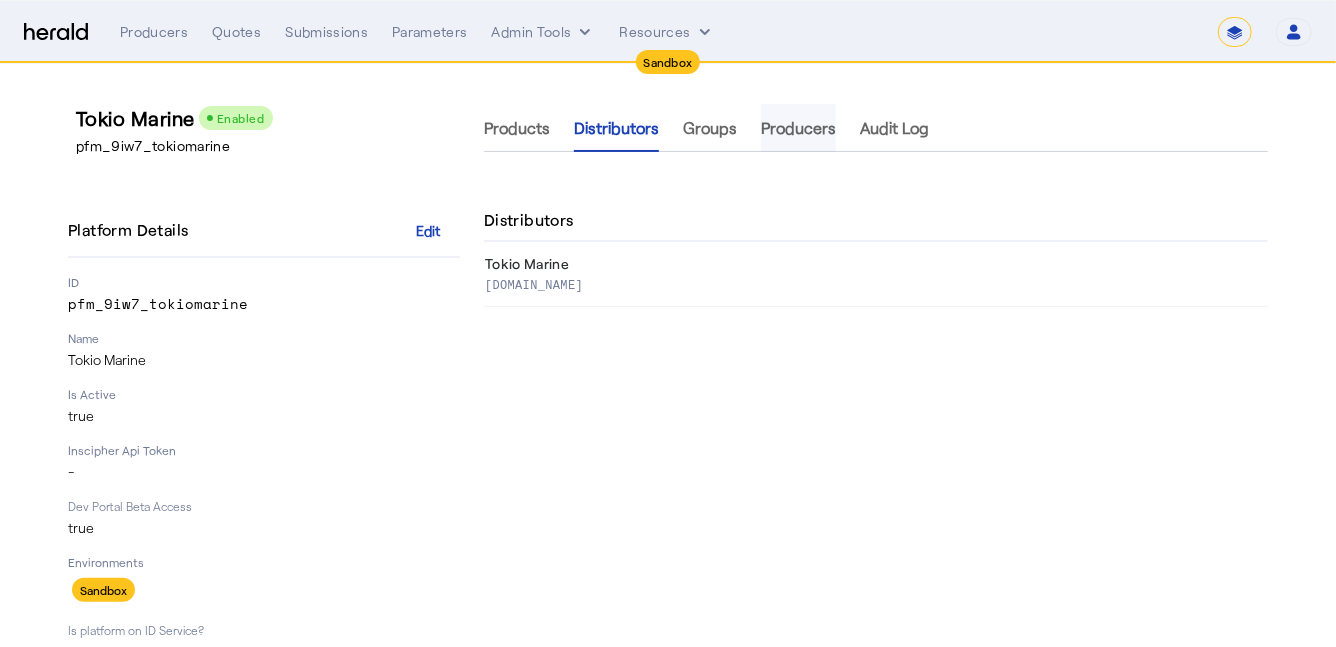 click on "Producers" at bounding box center (798, 128) 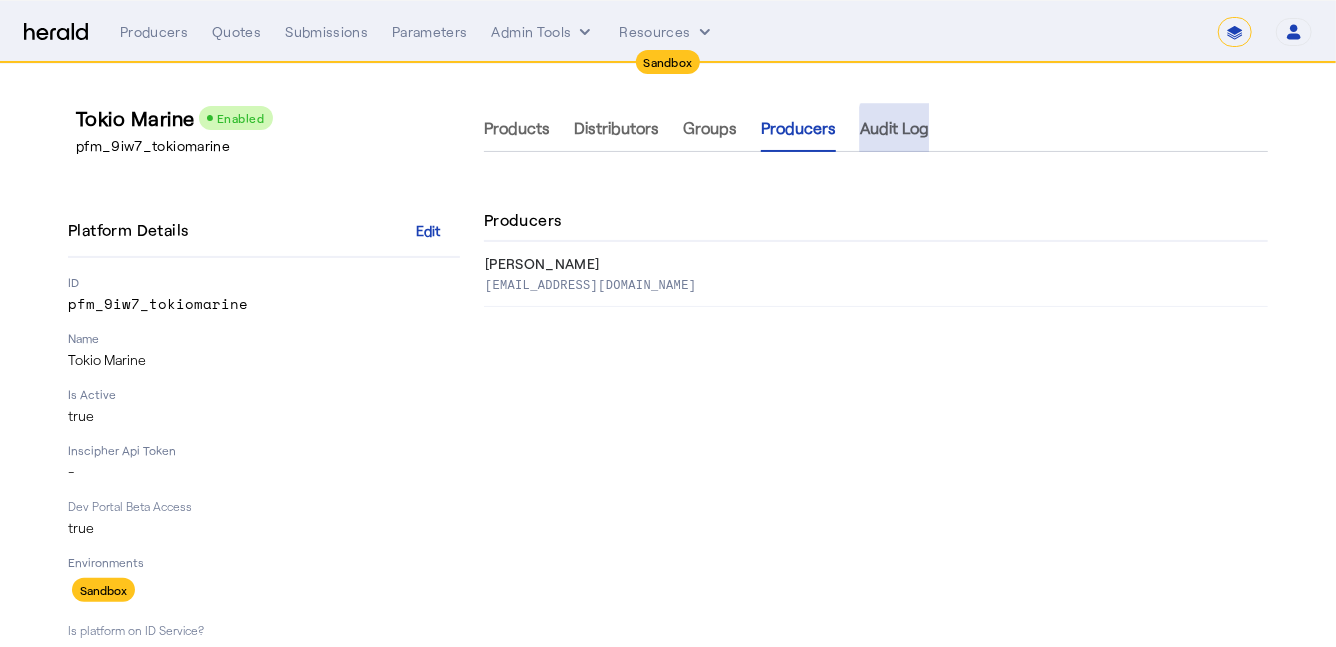 click on "Audit Log" at bounding box center [894, 128] 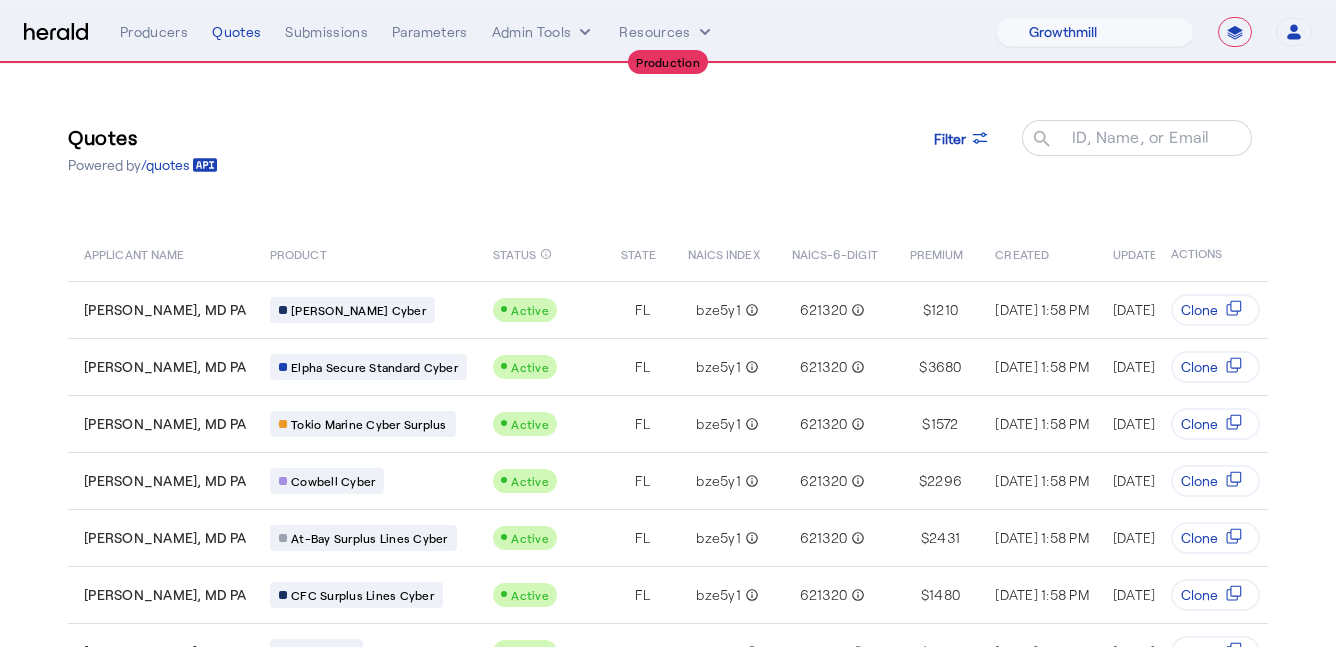 select on "pfm_z9k1_growthmill" 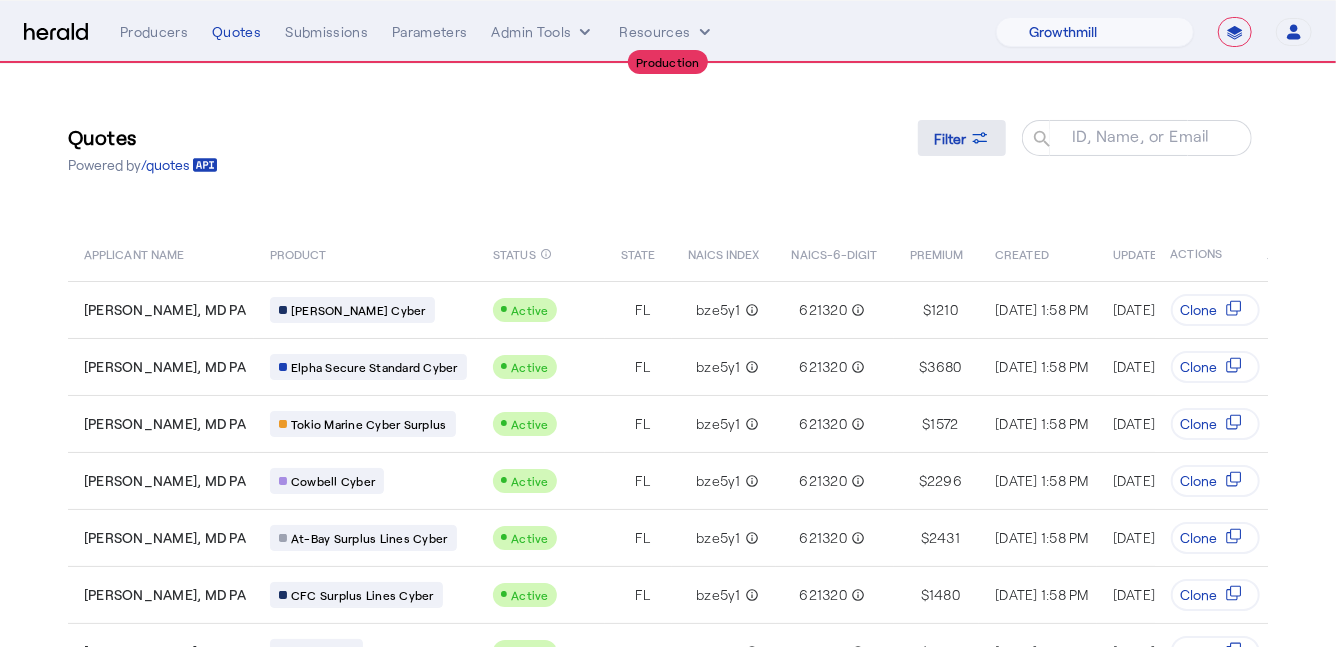click at bounding box center [962, 138] 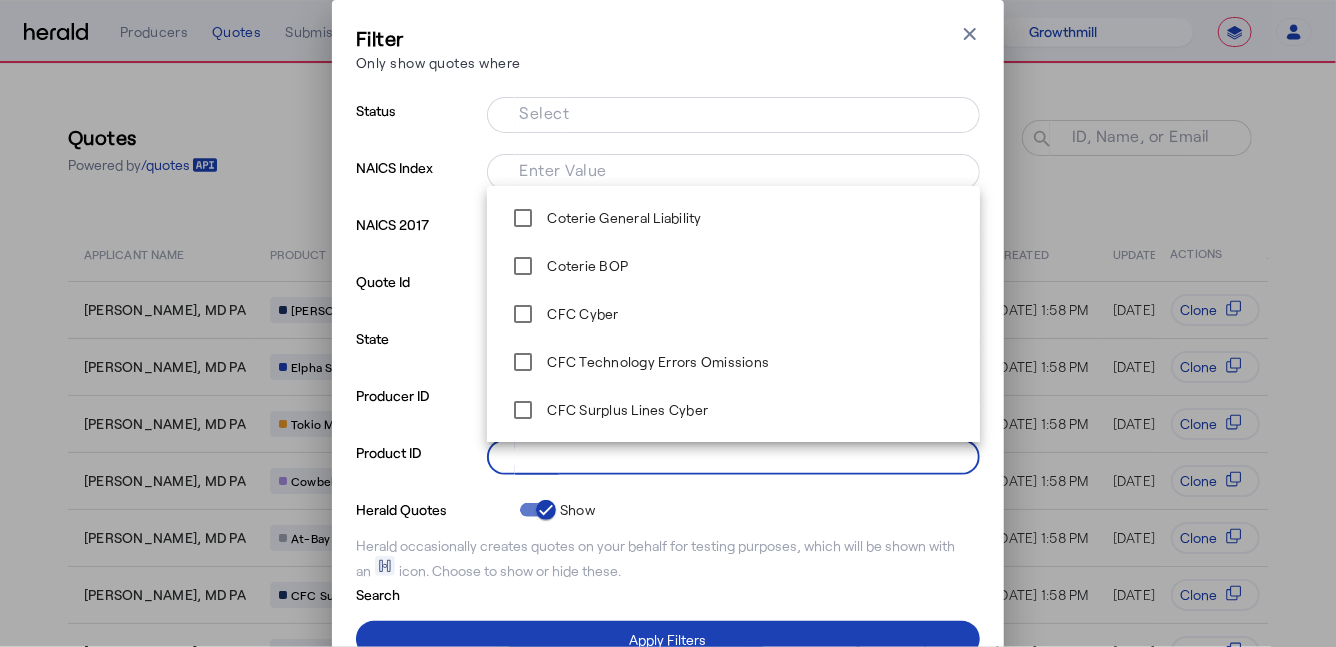click on "Select" at bounding box center (729, 455) 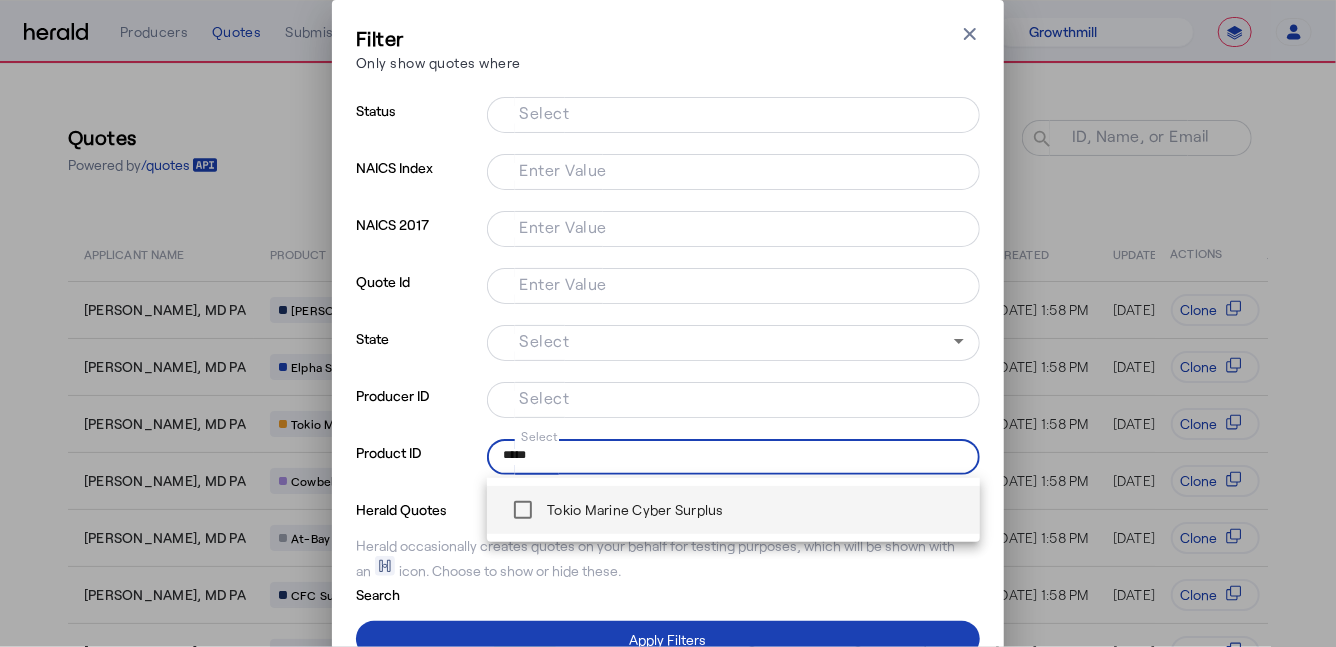 type on "*****" 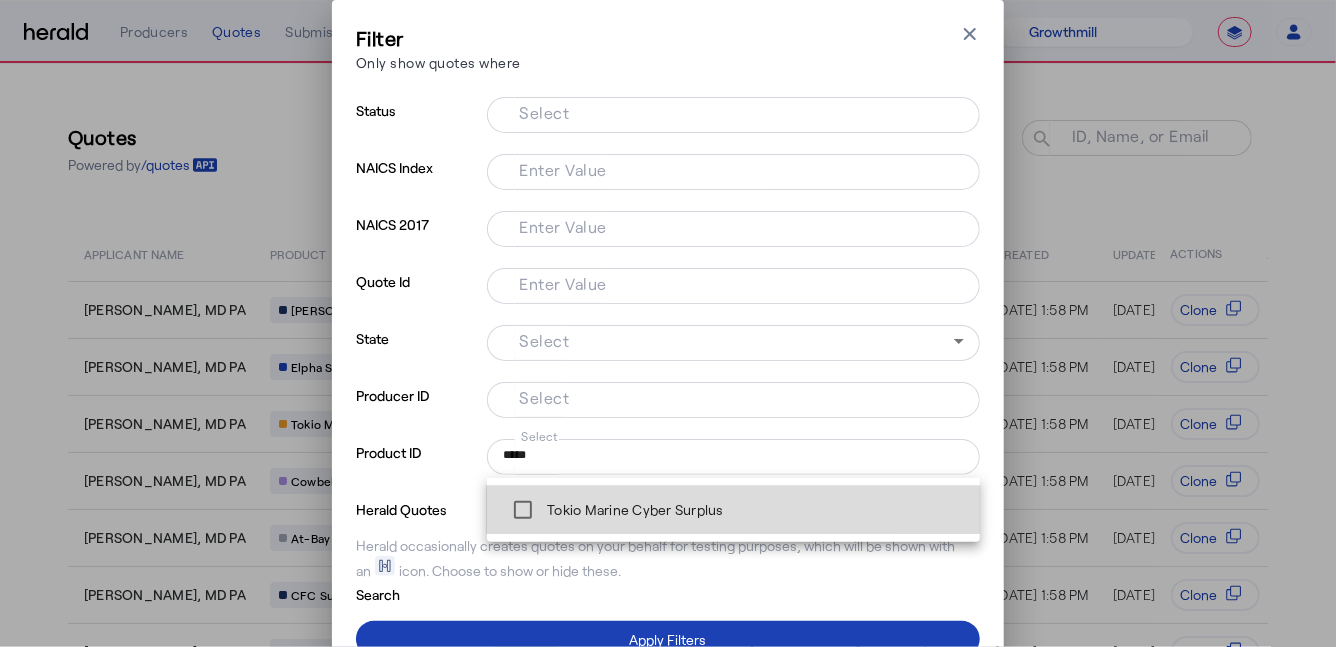 click on "Tokio Marine Cyber Surplus" at bounding box center [633, 510] 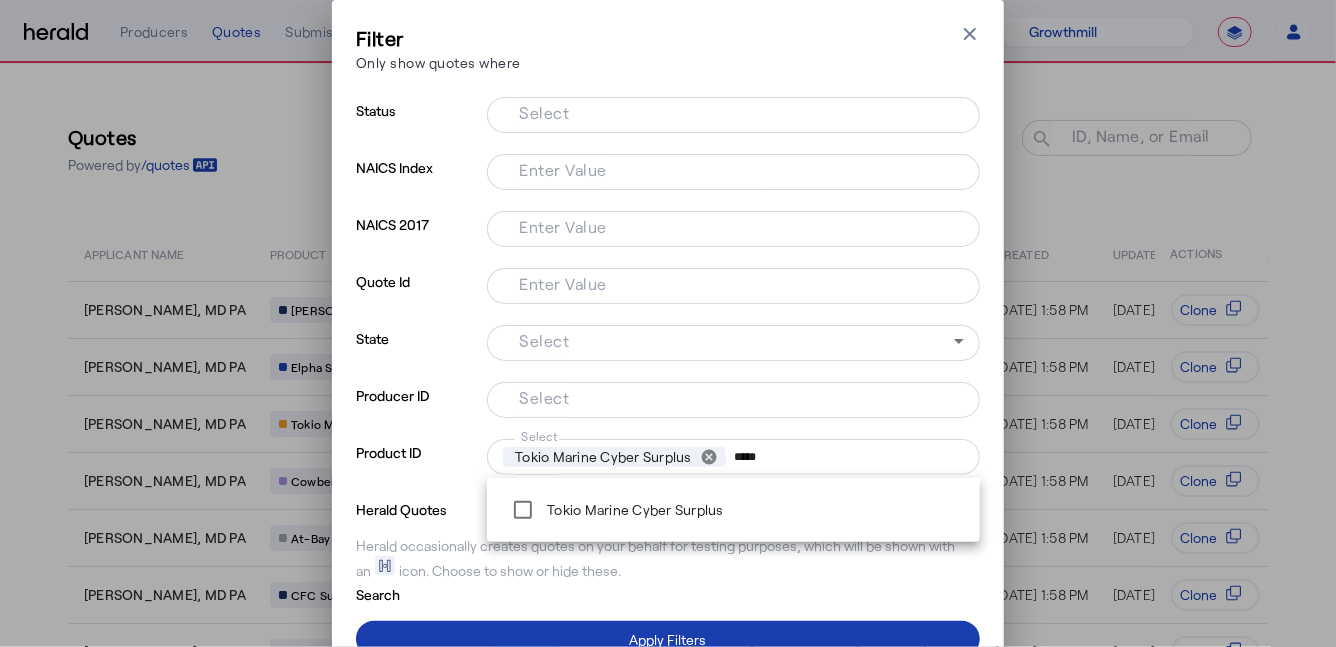 click at bounding box center (668, 639) 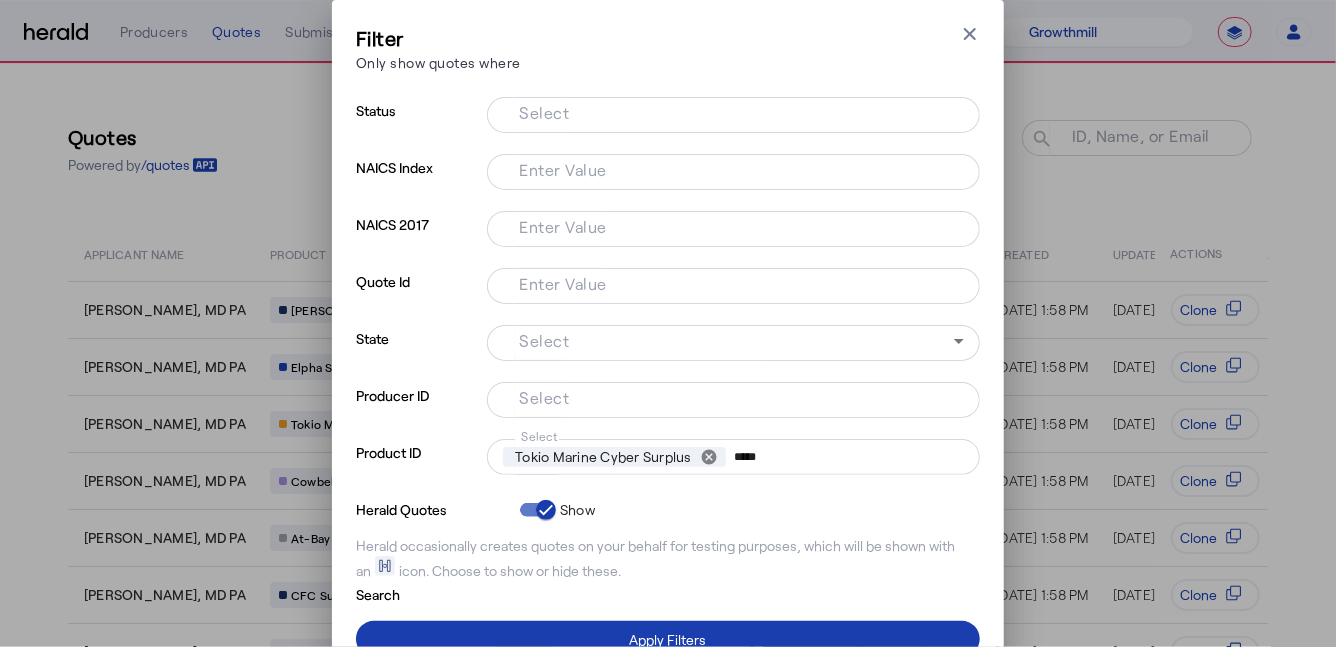 type 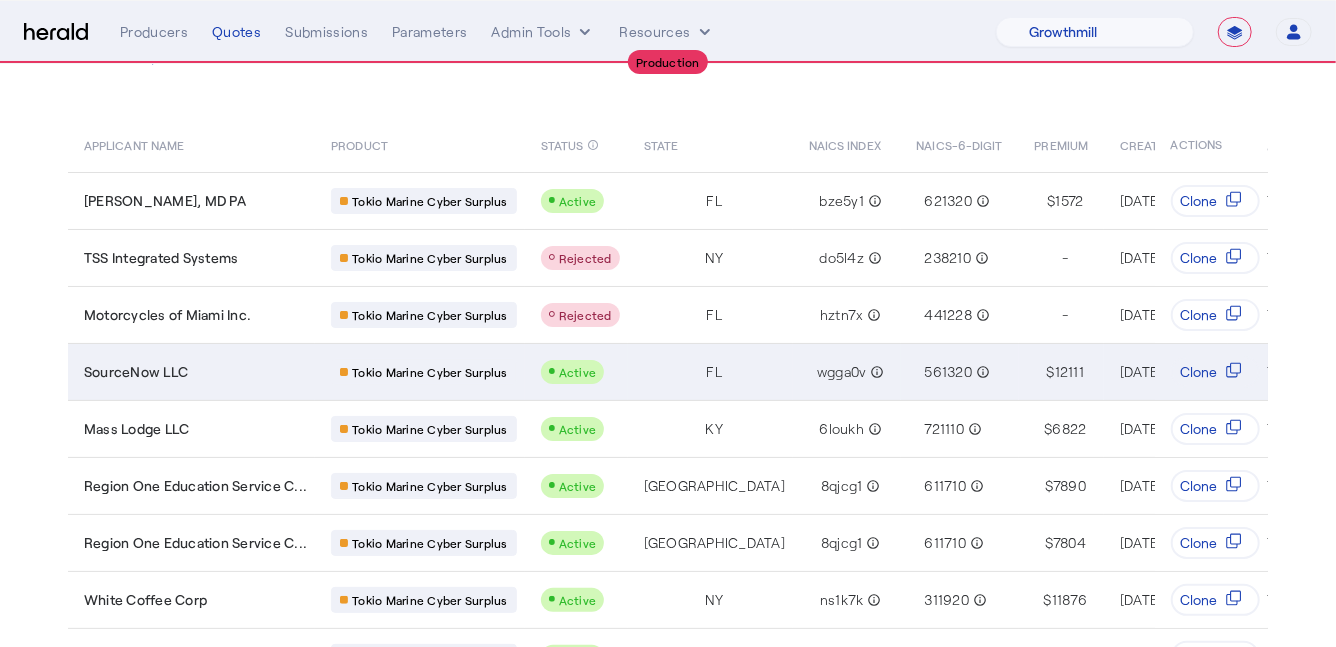 scroll, scrollTop: 123, scrollLeft: 0, axis: vertical 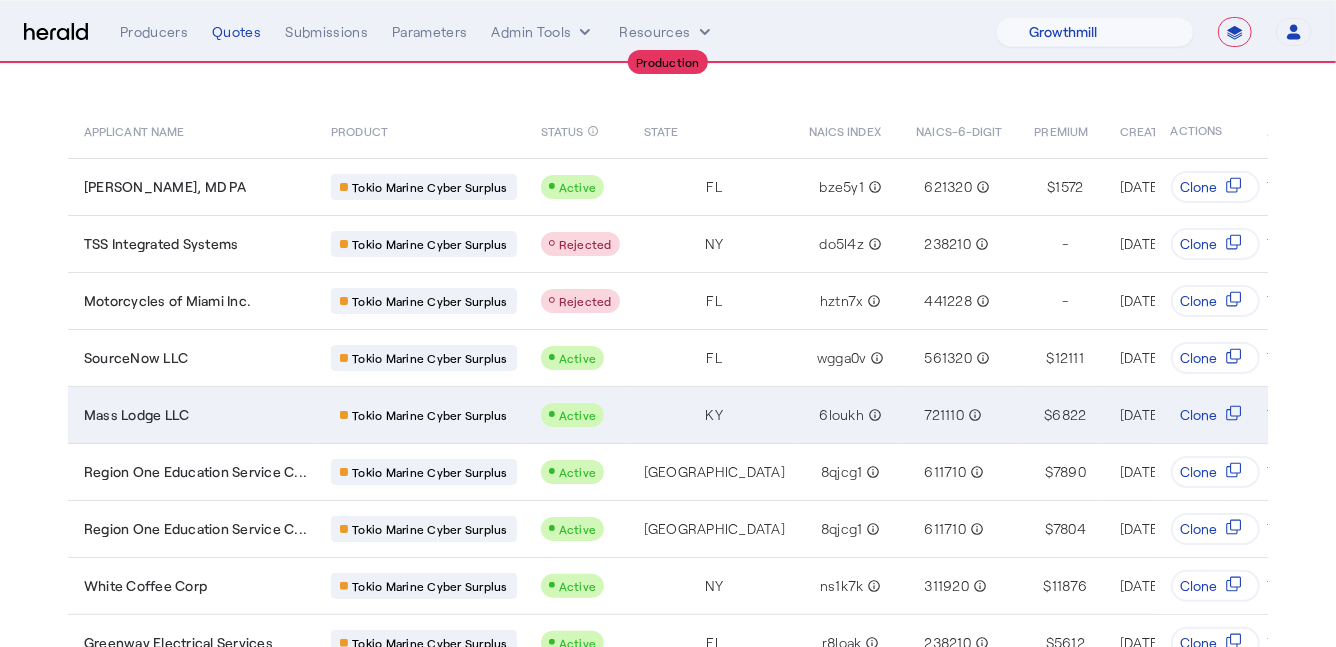 click on "Mass Lodge LLC" at bounding box center [195, 415] 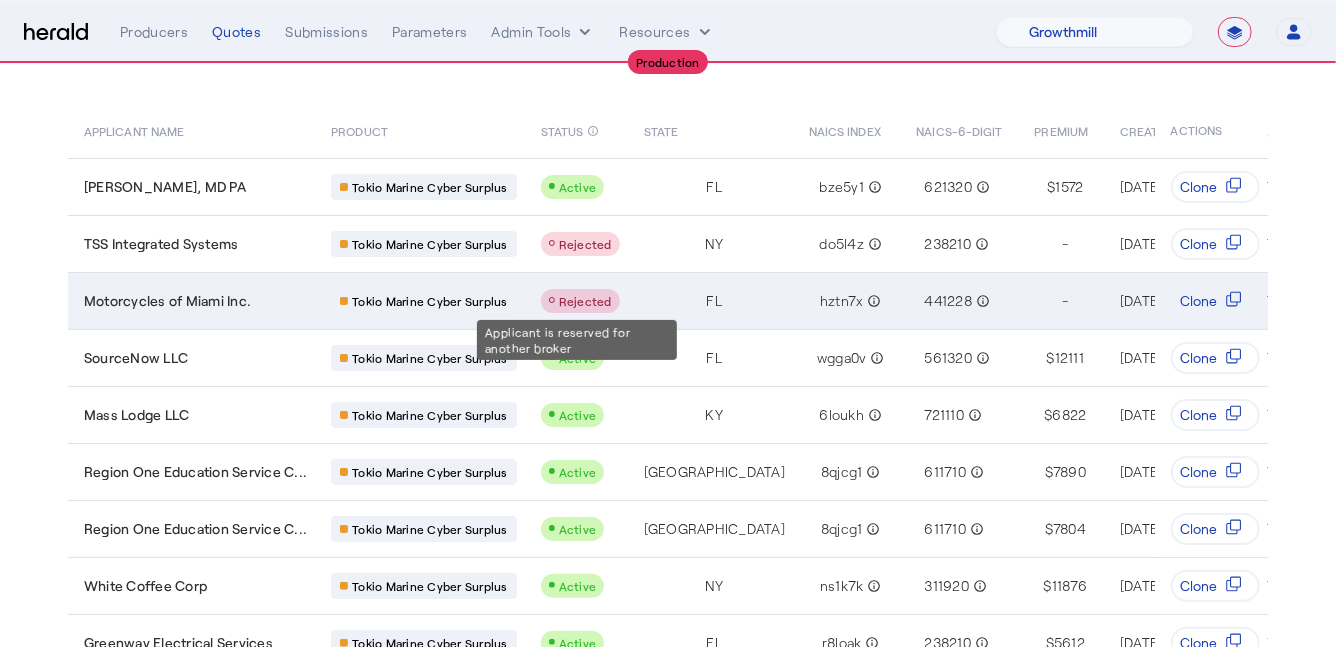 scroll, scrollTop: 0, scrollLeft: 0, axis: both 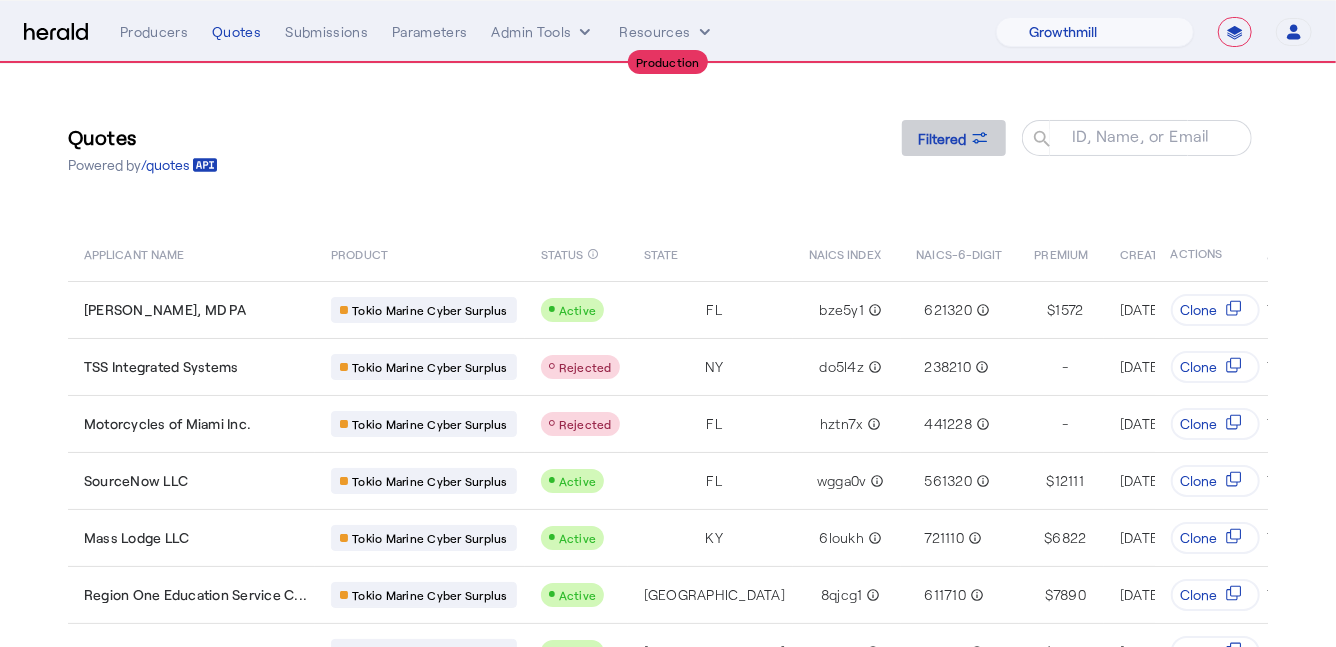 click on "Filtered" at bounding box center [954, 138] 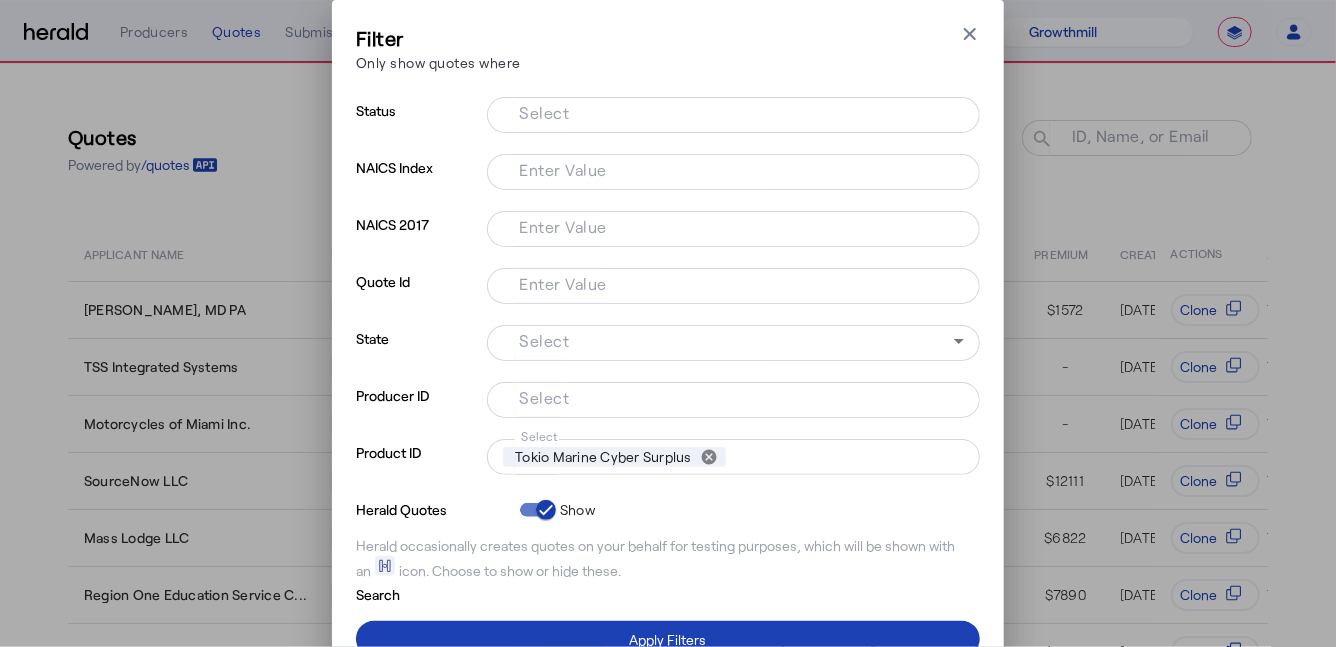 scroll, scrollTop: 80, scrollLeft: 0, axis: vertical 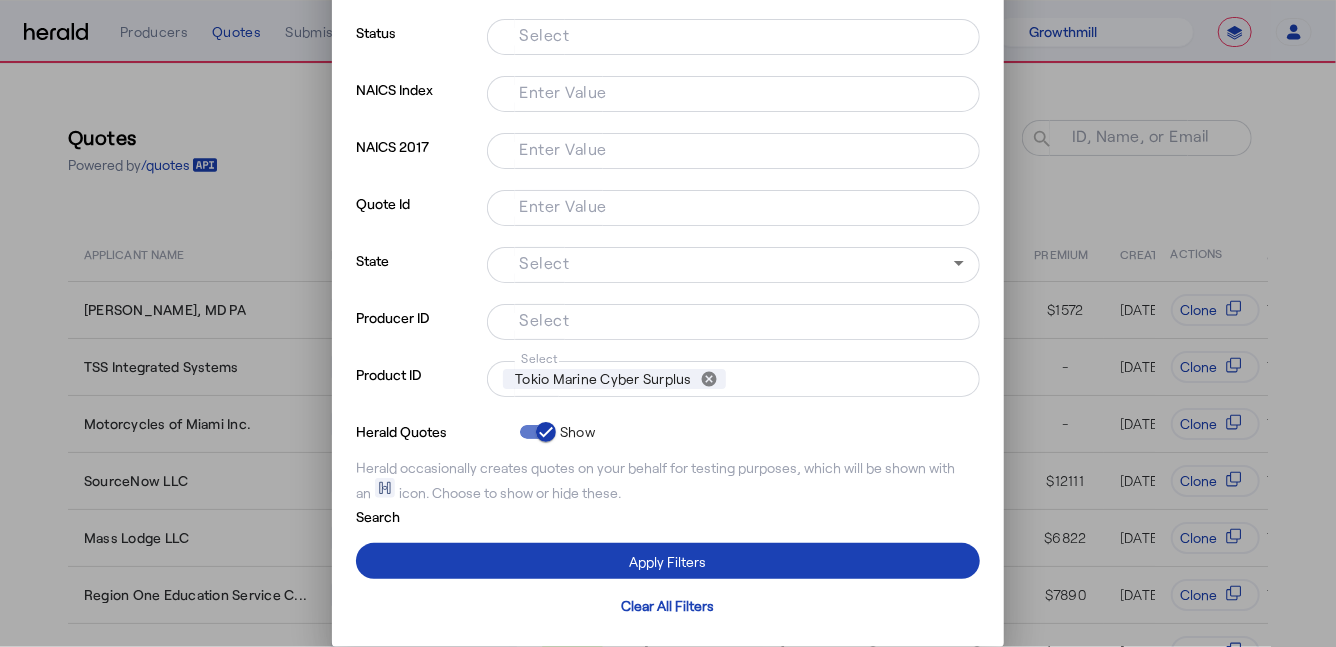 click on "Filter  Only show quotes where  Close modal  Status  Select  NAICS Index  Enter Value  NAICS 2017  Enter Value  Quote Id  Enter Value  State  Select  Producer ID  Select  Product ID  Select  Tokio Marine Cyber Surplus  cancel  Herald Quotes  Show  Herald occasionally creates quotes on your behalf for testing purposes, which will be shown with an
icon. Choose to show or hide these.   Search   Apply Filters   Clear All Filters" at bounding box center [668, 323] 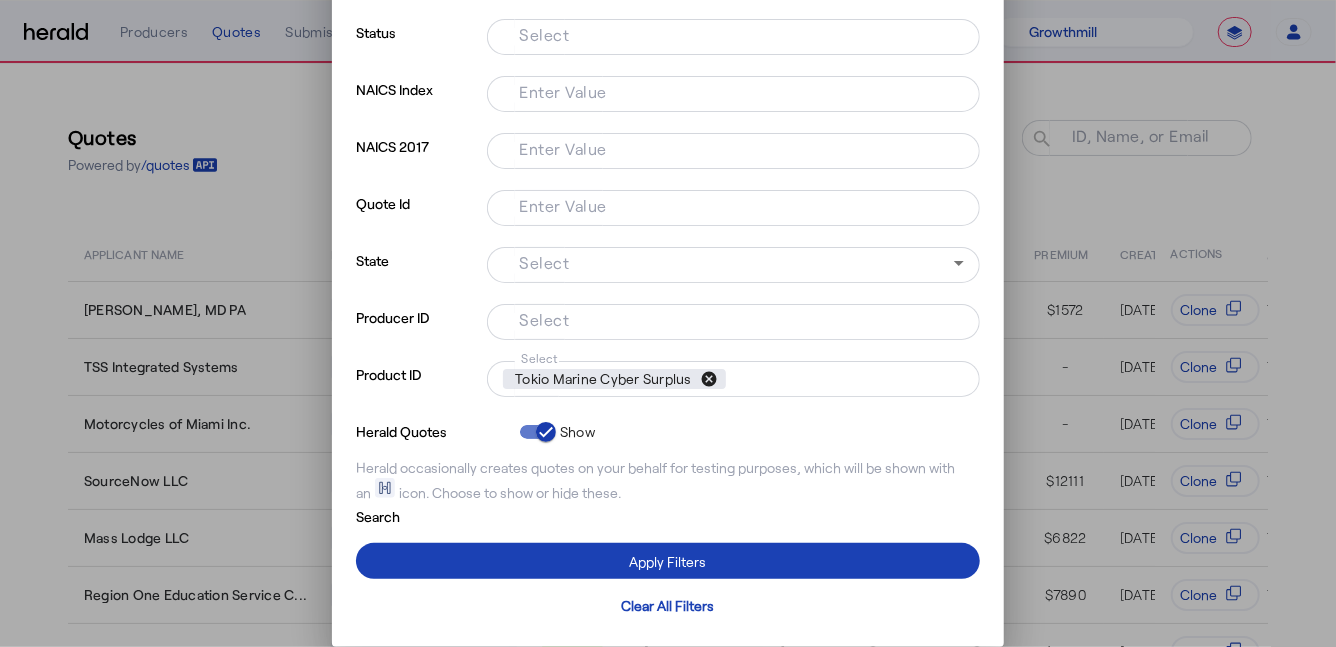 click on "cancel" at bounding box center (709, 379) 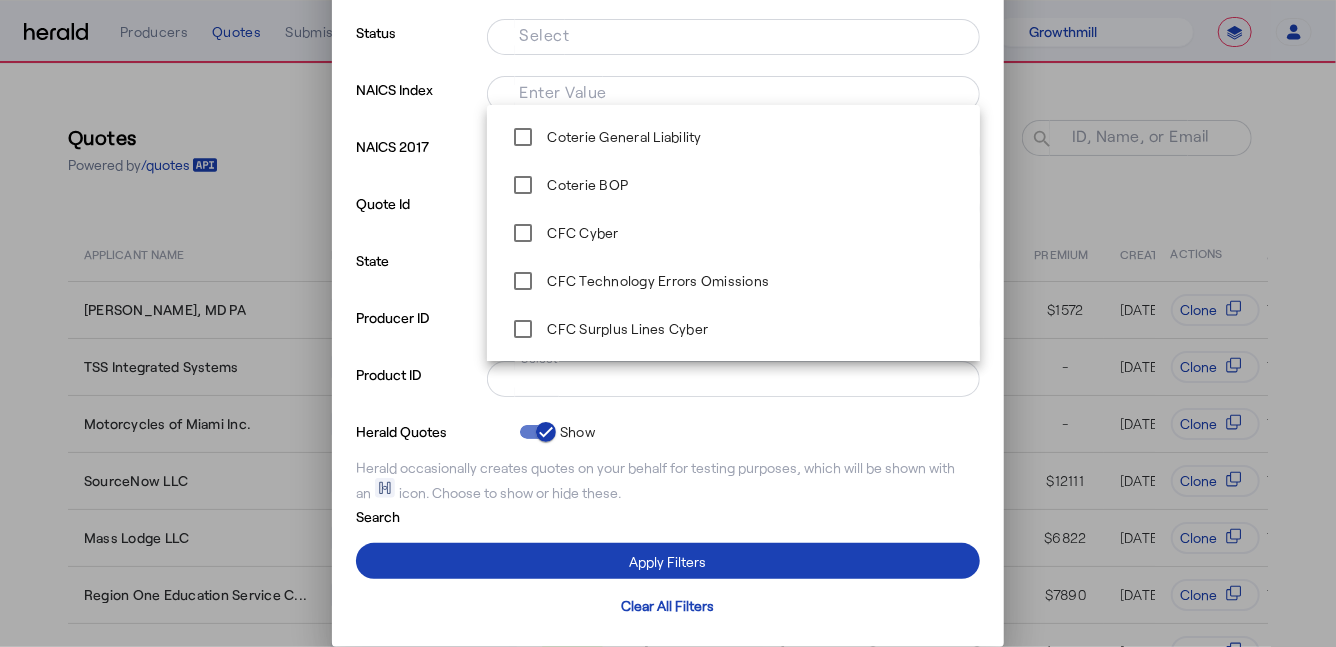 click on "Search" at bounding box center [668, 515] 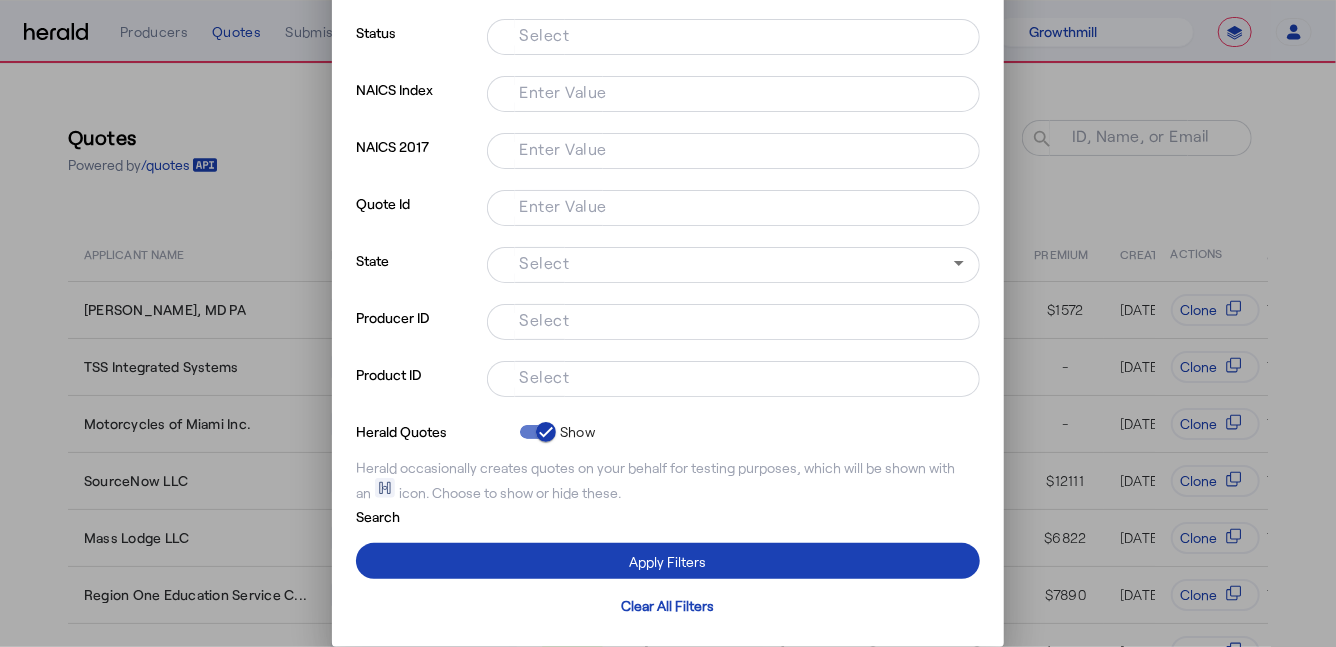click on "Filter  Only show quotes where  Close modal  Status  Select  NAICS Index  Enter Value  NAICS 2017  Enter Value  Quote Id  Enter Value  State  Select  Producer ID  Select  Product ID  Select  Herald Quotes  Show  Herald occasionally creates quotes on your behalf for testing purposes, which will be shown with an
icon. Choose to show or hide these.   Search   Apply Filters   Clear All Filters" at bounding box center [668, 323] 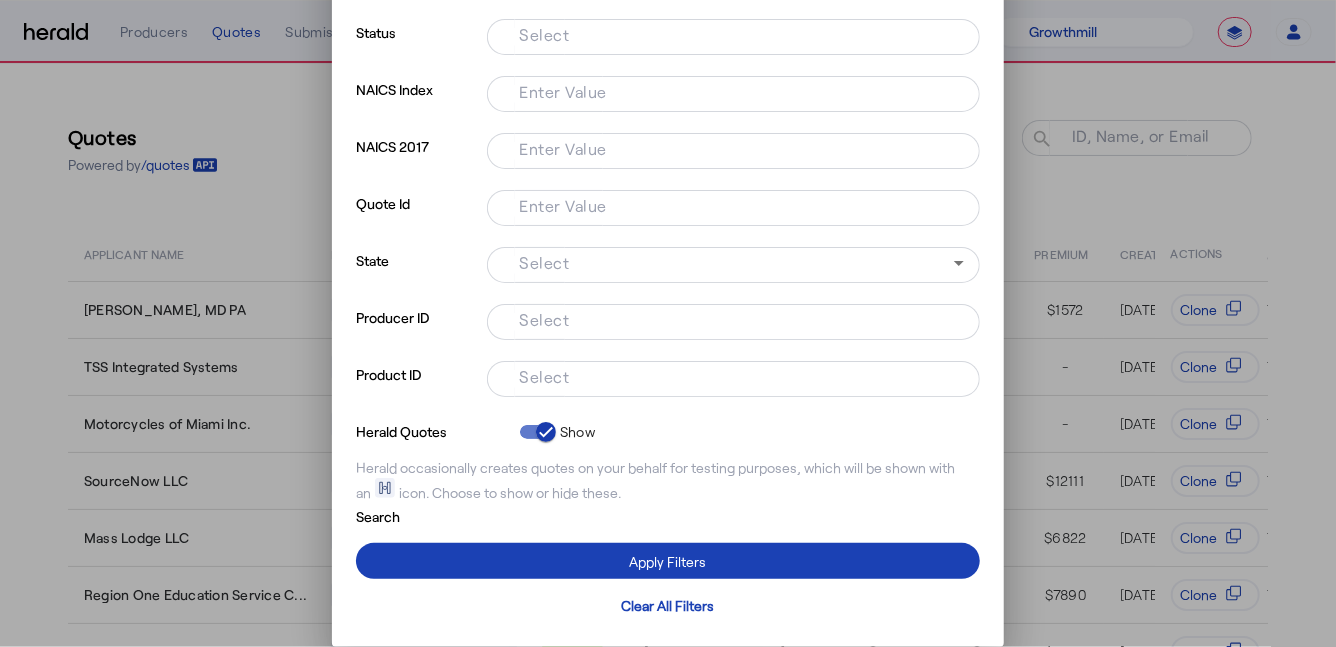 scroll, scrollTop: 0, scrollLeft: 0, axis: both 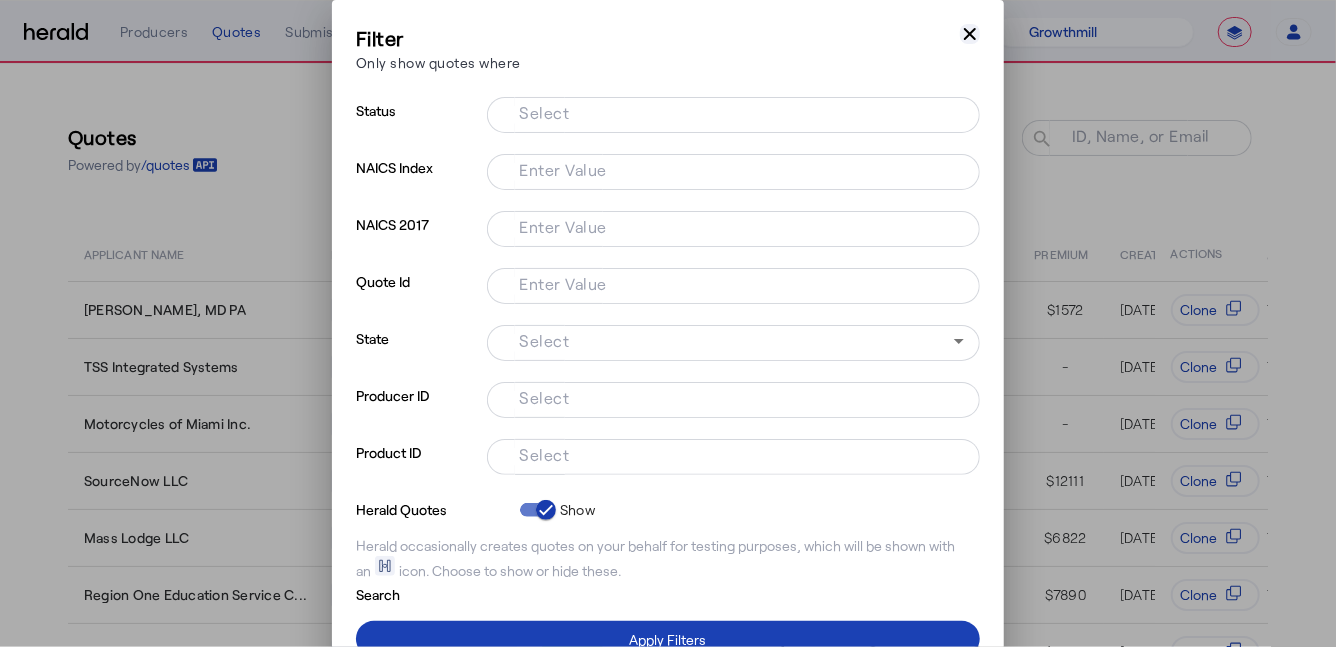 click 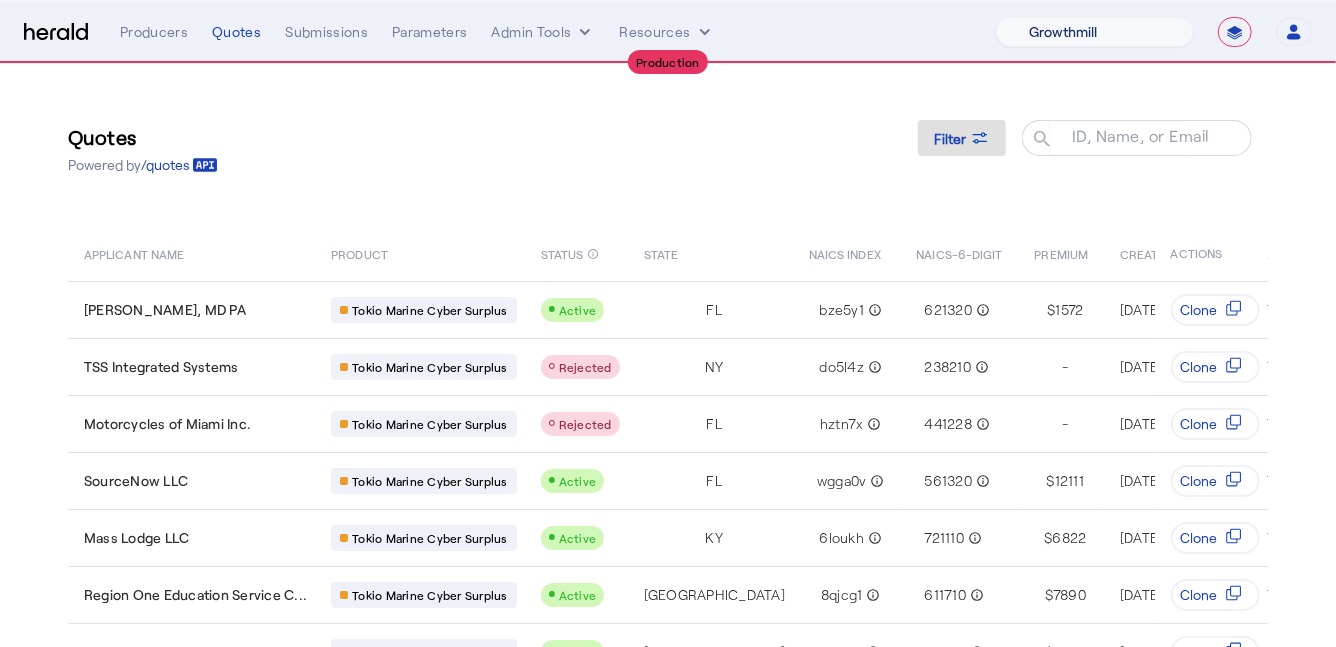 click on "1Fort   Billy   BindHQ   Bunker   CRC   Campus Coverage   Citadel   Fifthwall   Flow Specialty (Capitola)   Founder Shield   Growthmill   HIB Marketplace   HeraldAPI   Layr   Limit   Marsh   QuoteWell   Sayata Labs   Semsee   Stere   USI   Vouch   Zywave" at bounding box center (1095, 32) 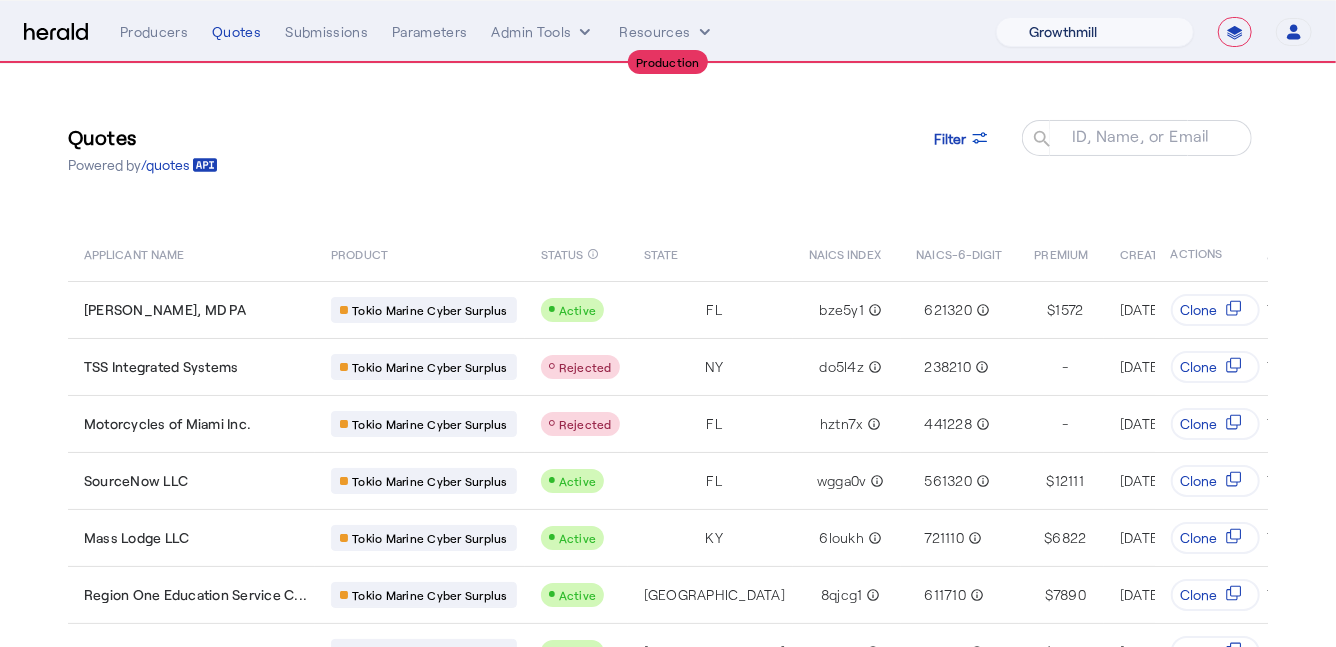 select on "pfm_a9p2_hib_marketplace" 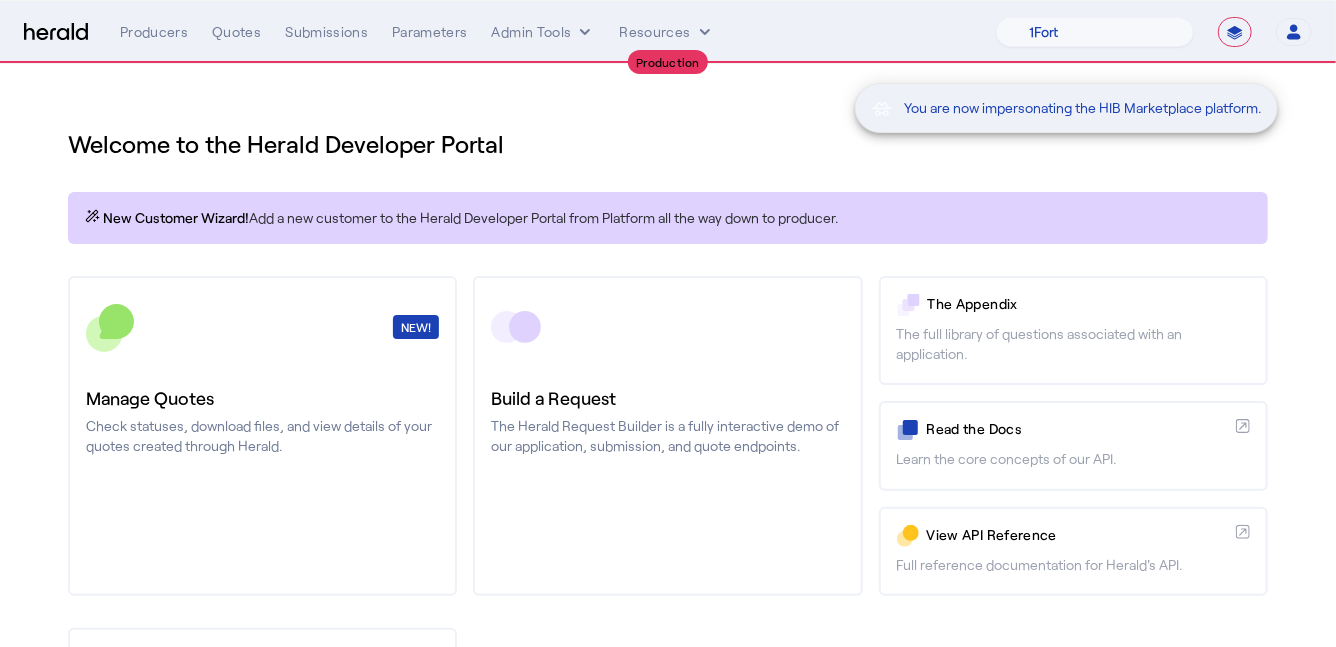 click on "You are now impersonating the HIB Marketplace platform." at bounding box center [668, 323] 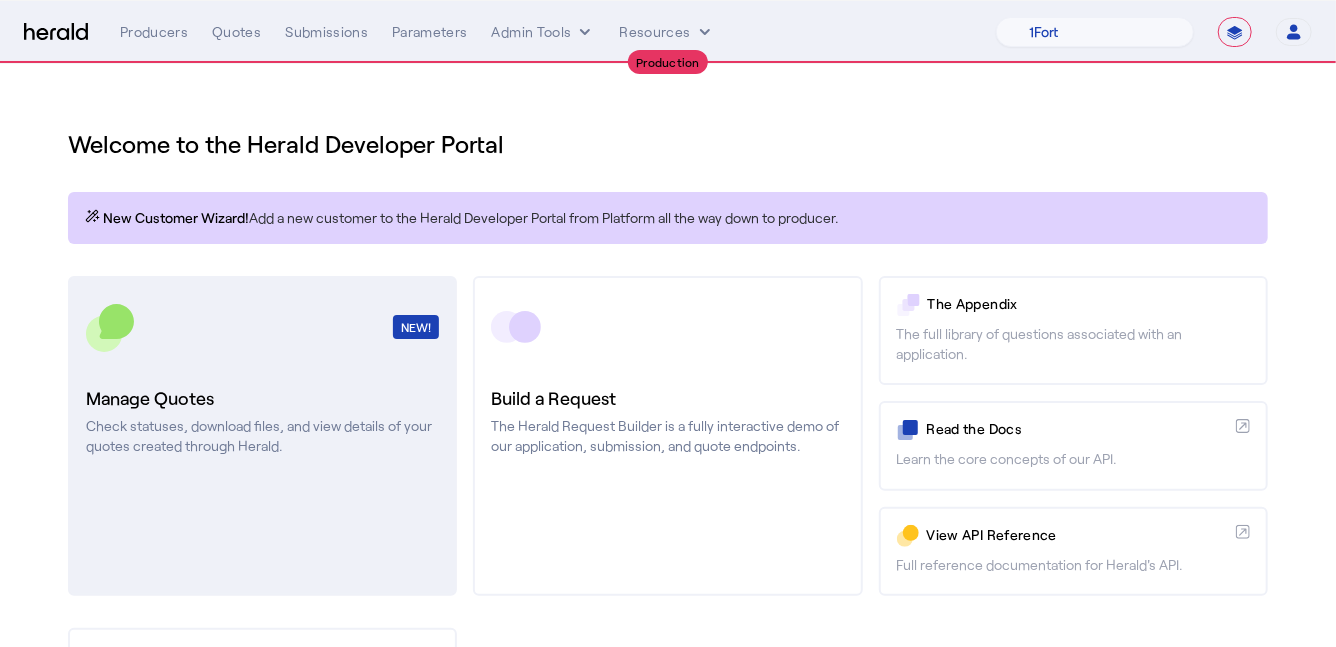 click on "NEW!  Manage Quotes  Check statuses, download files, and view details of your quotes created through Herald." 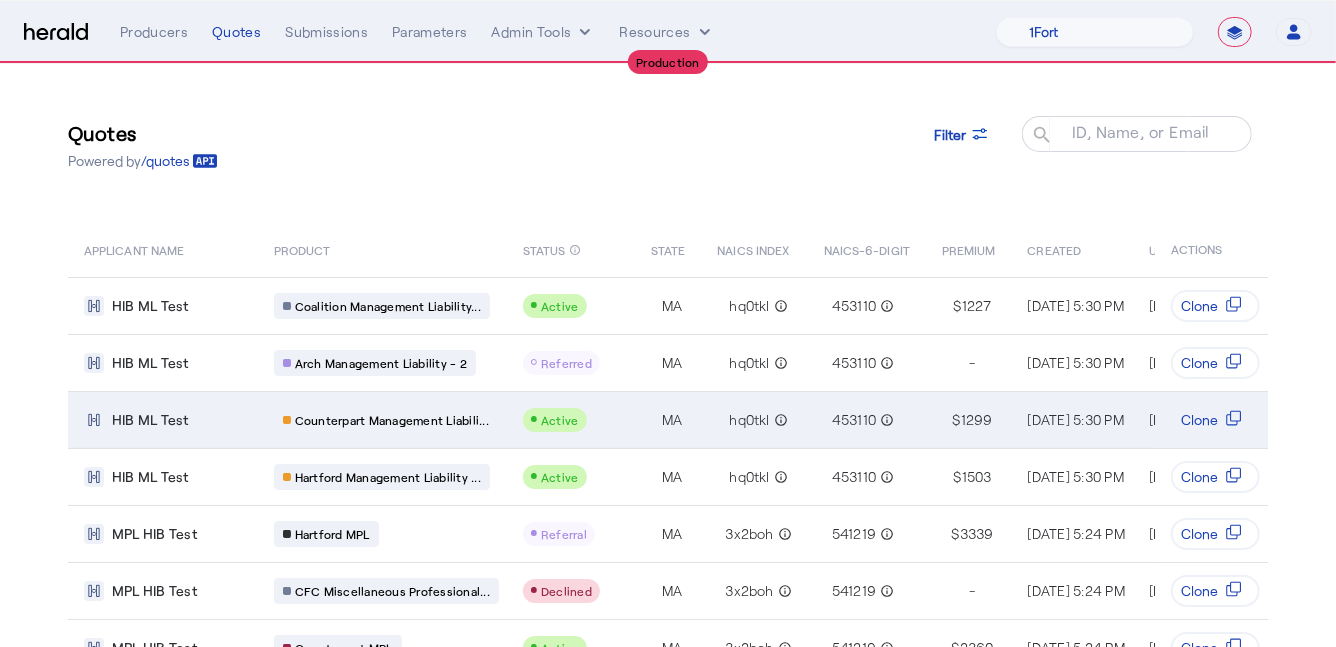scroll, scrollTop: 0, scrollLeft: 0, axis: both 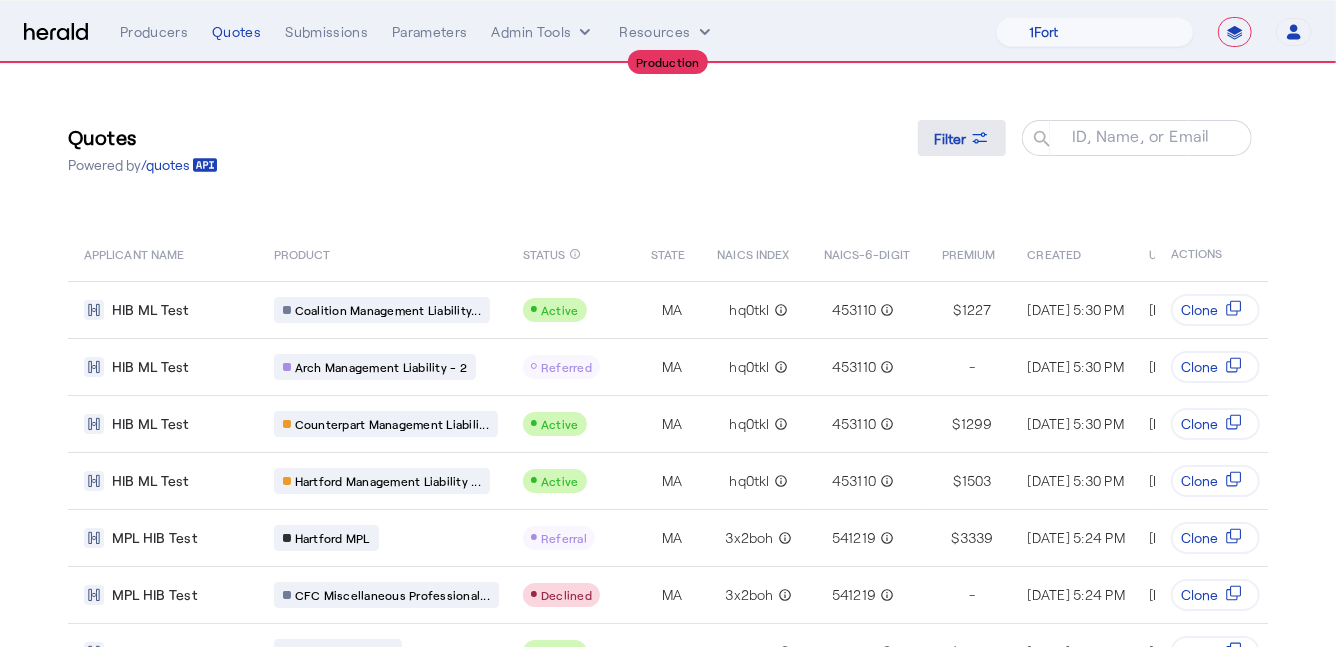 click at bounding box center (962, 138) 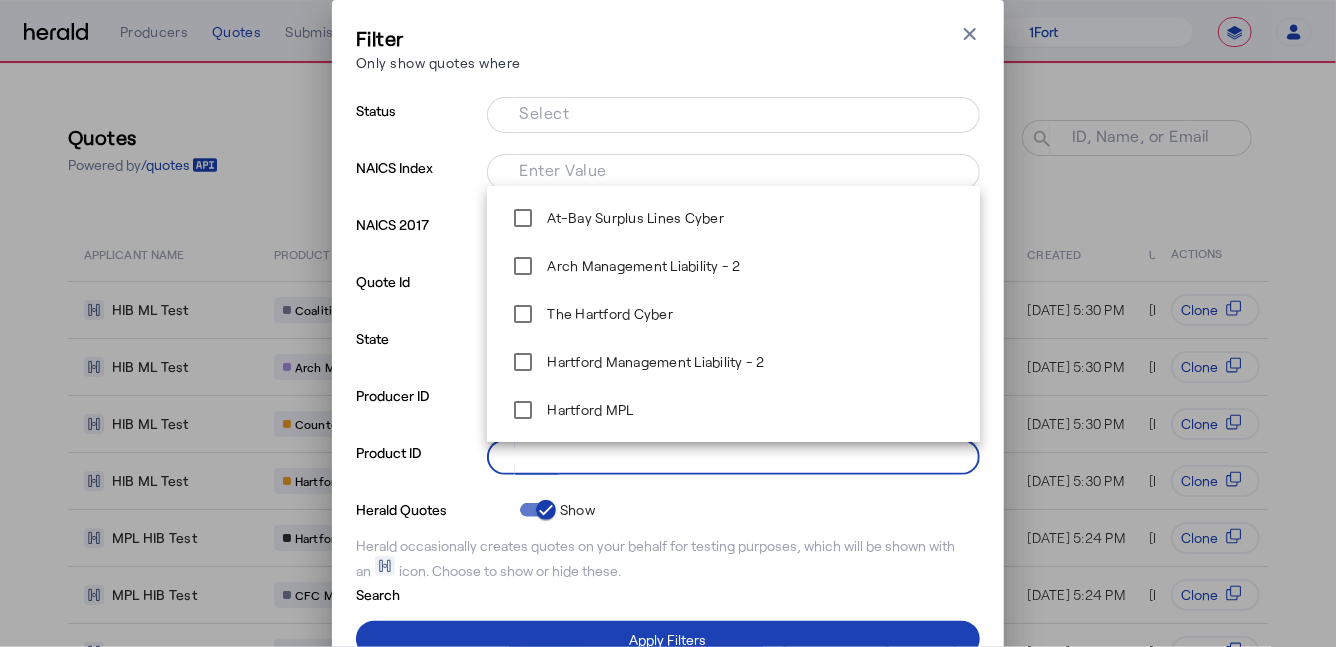click on "Select" at bounding box center (729, 455) 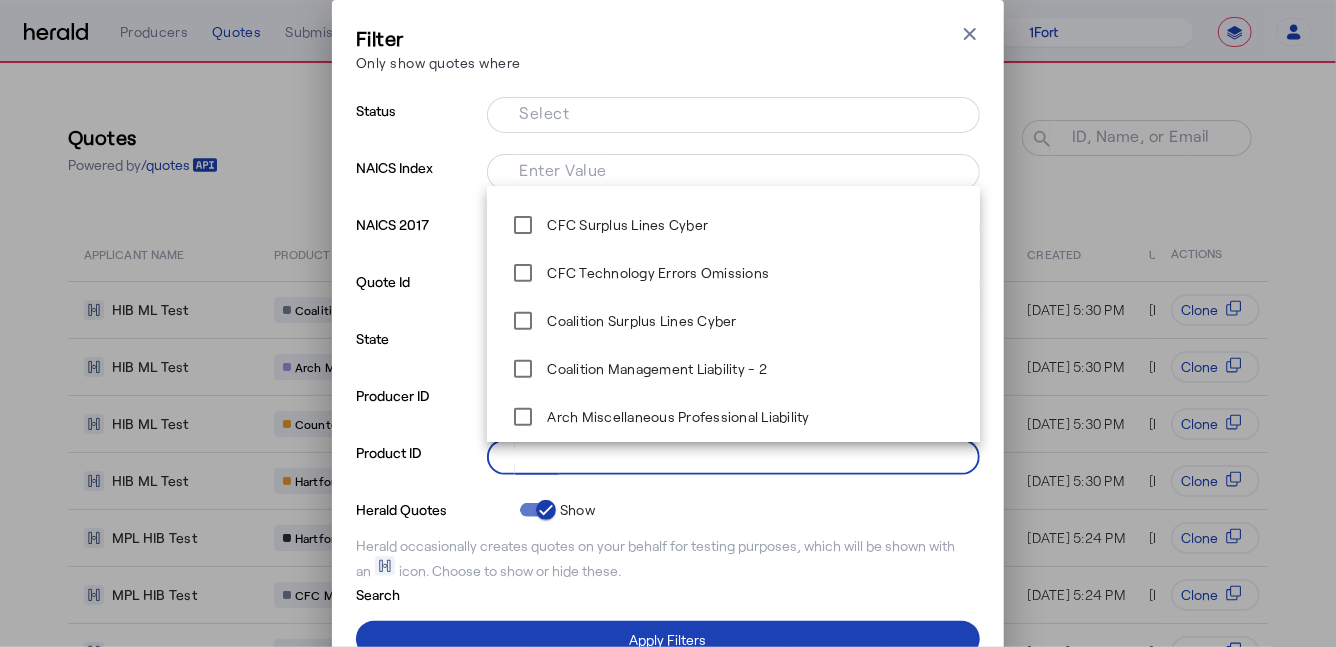 scroll, scrollTop: 375, scrollLeft: 0, axis: vertical 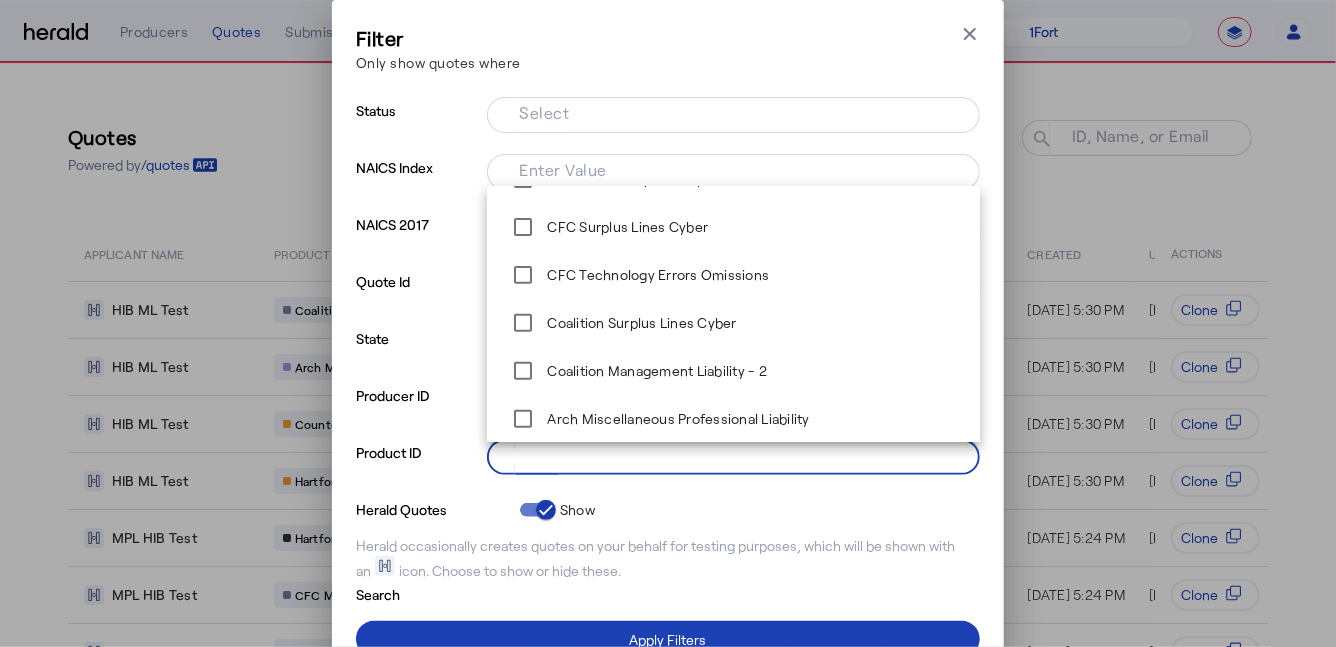 click on "Coalition Surplus Lines Cyber" at bounding box center (639, 323) 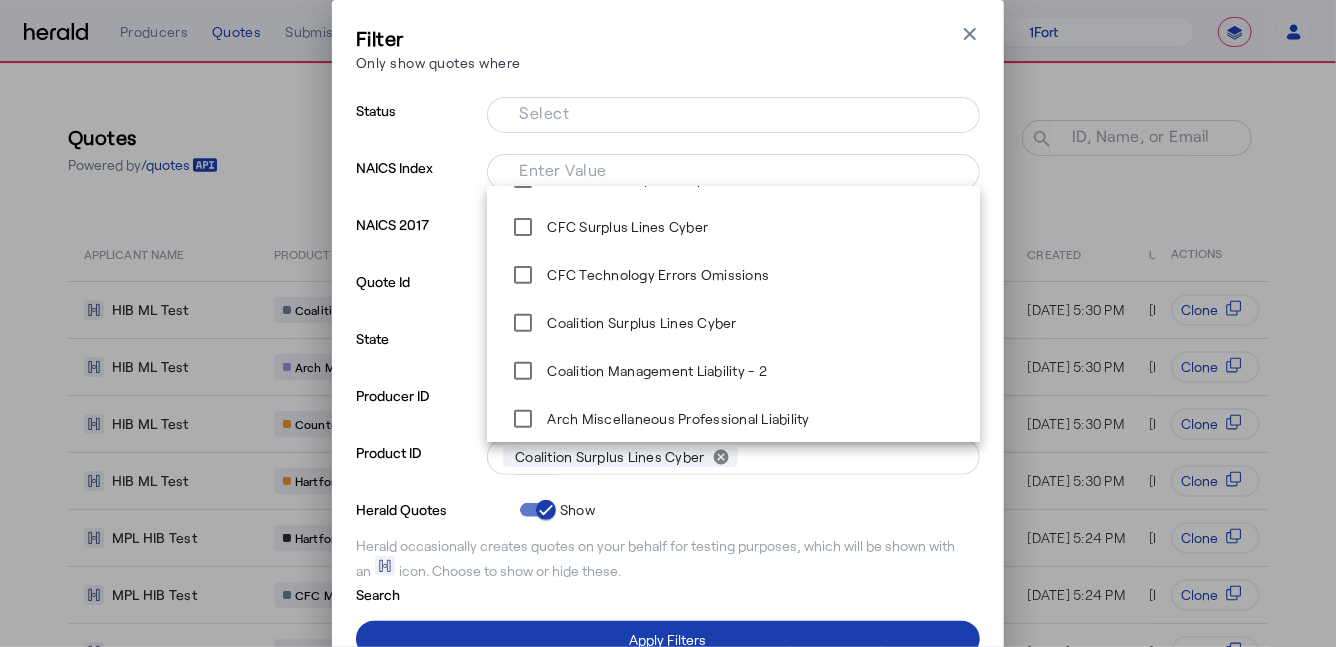 click at bounding box center (668, 639) 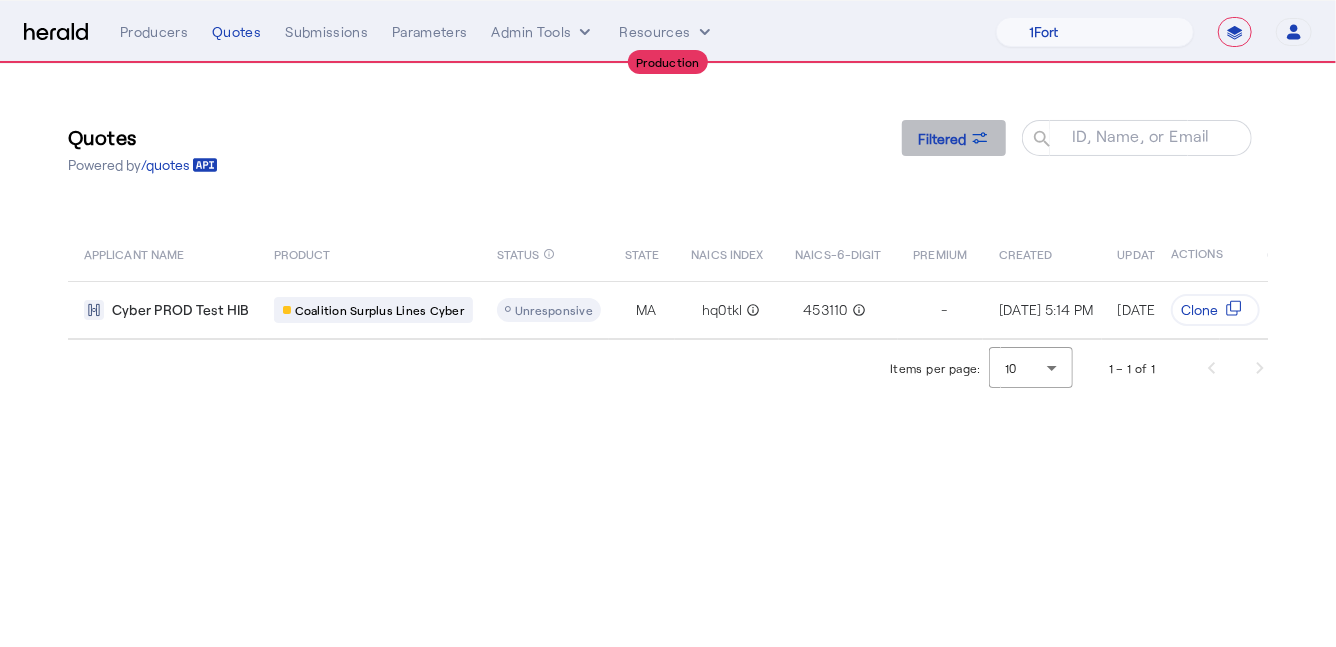 click on "Filtered" at bounding box center [942, 138] 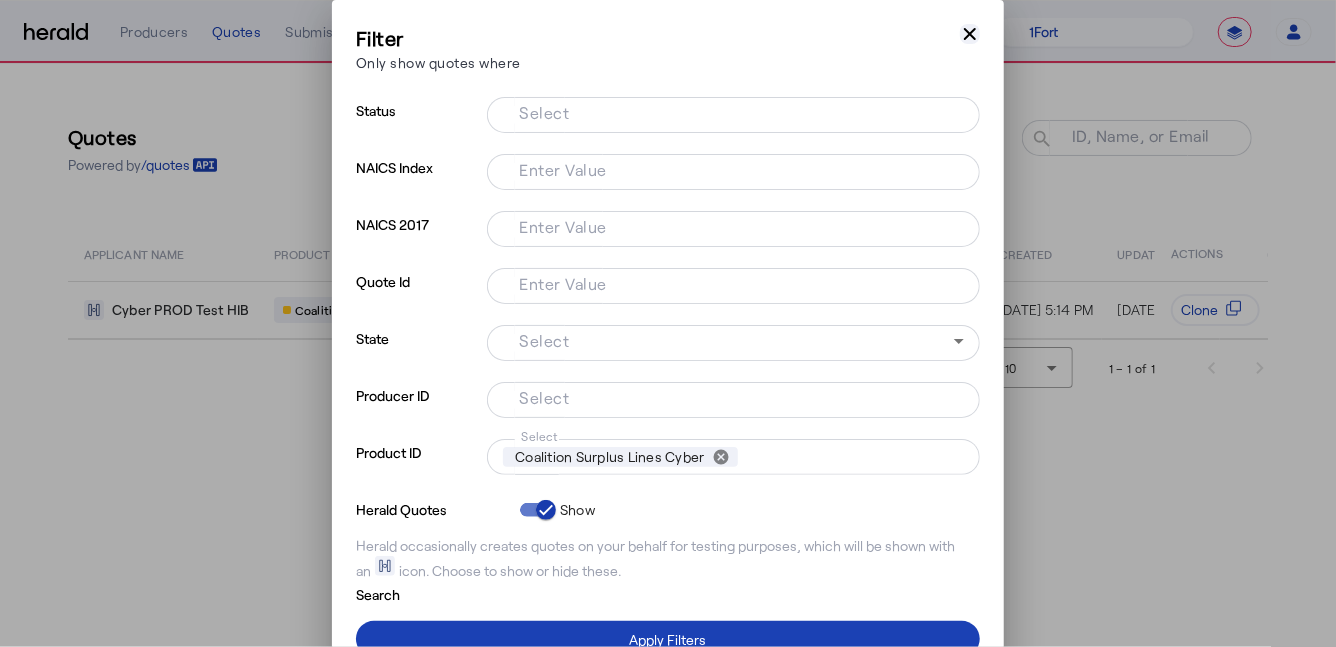 click 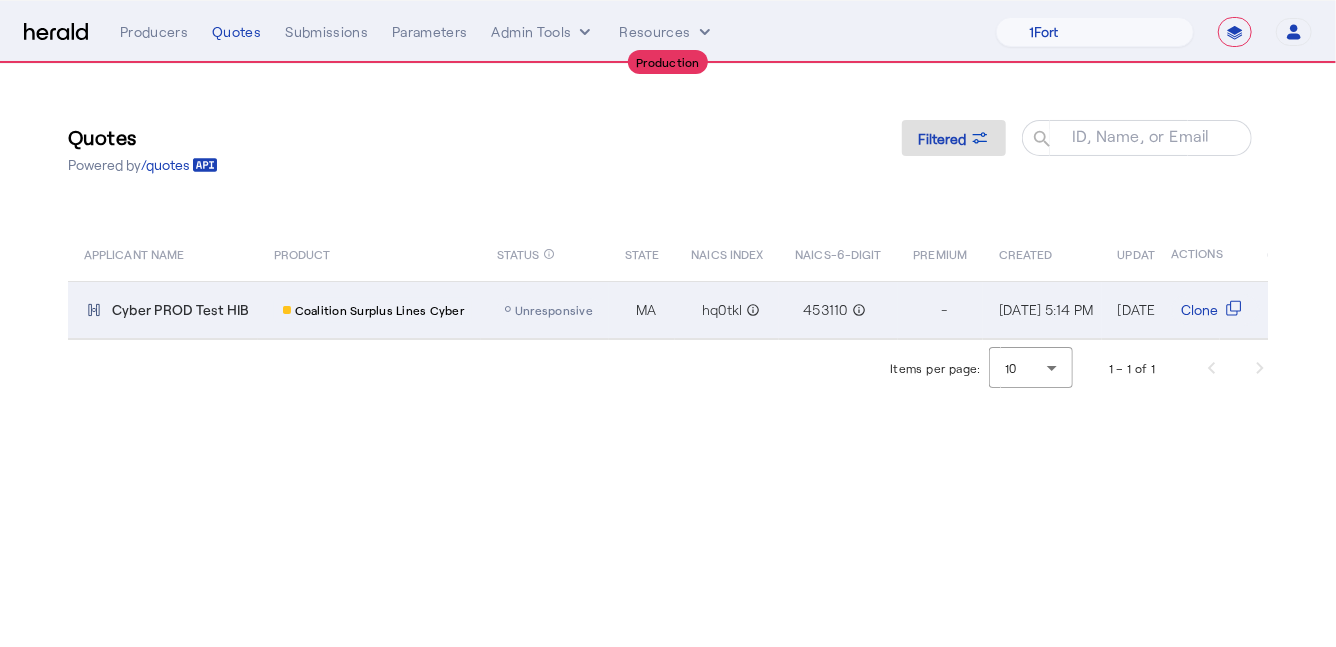 click on "Coalition Surplus Lines Cyber" at bounding box center (369, 310) 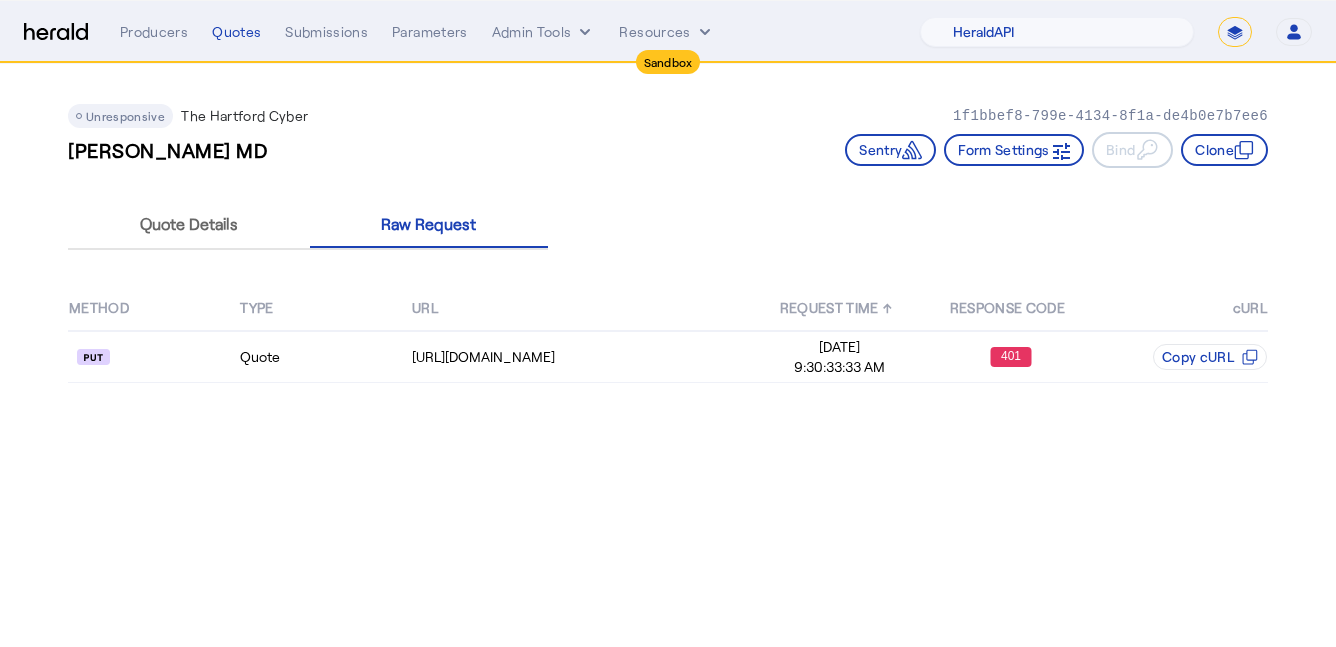select on "pfm_2v8p_herald_api" 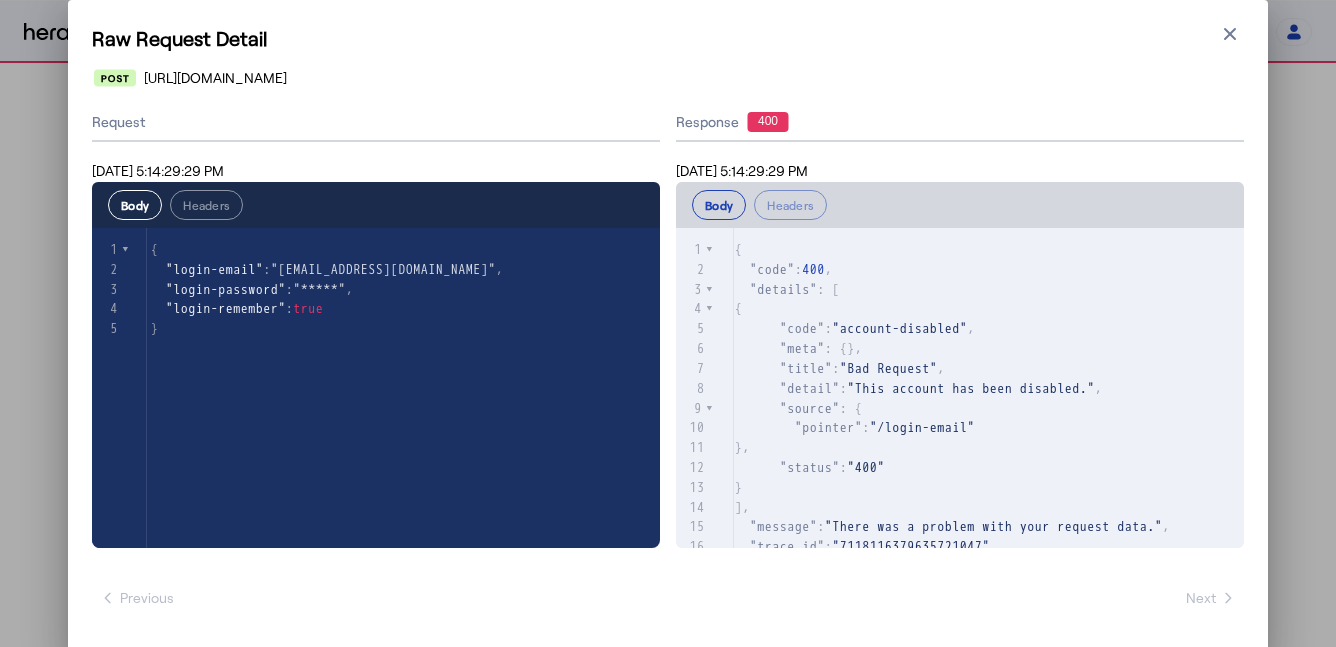 select on "**********" 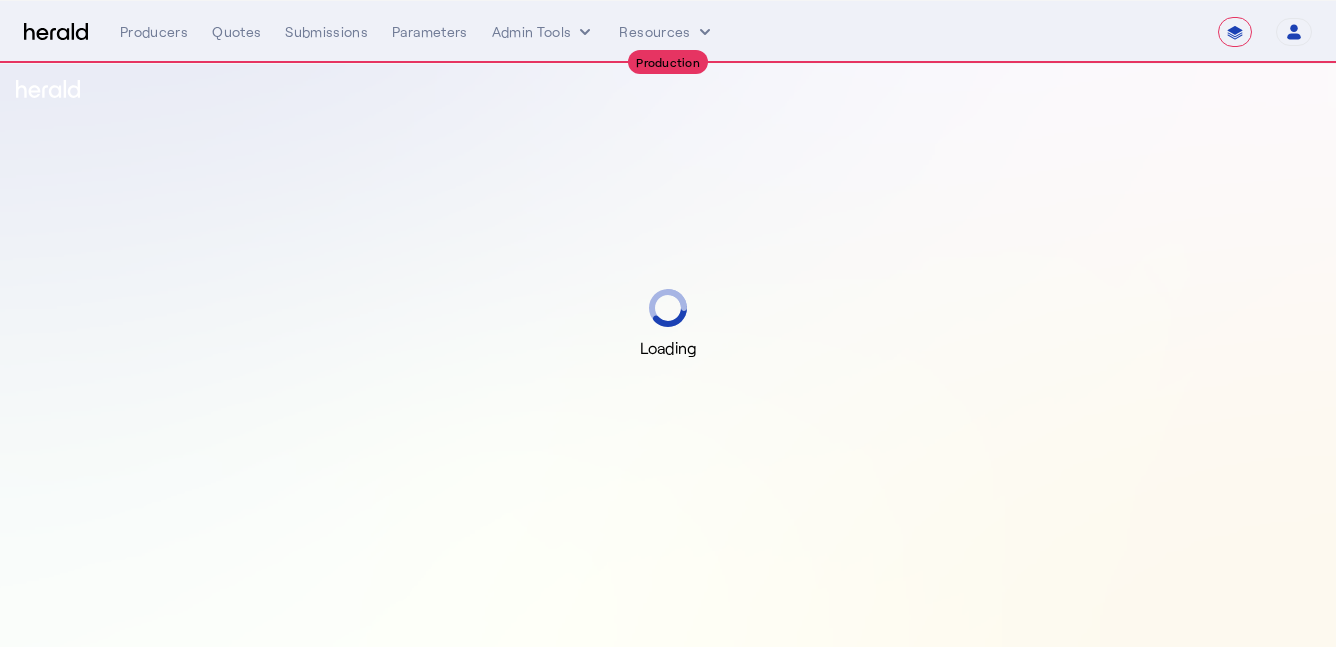 select on "**********" 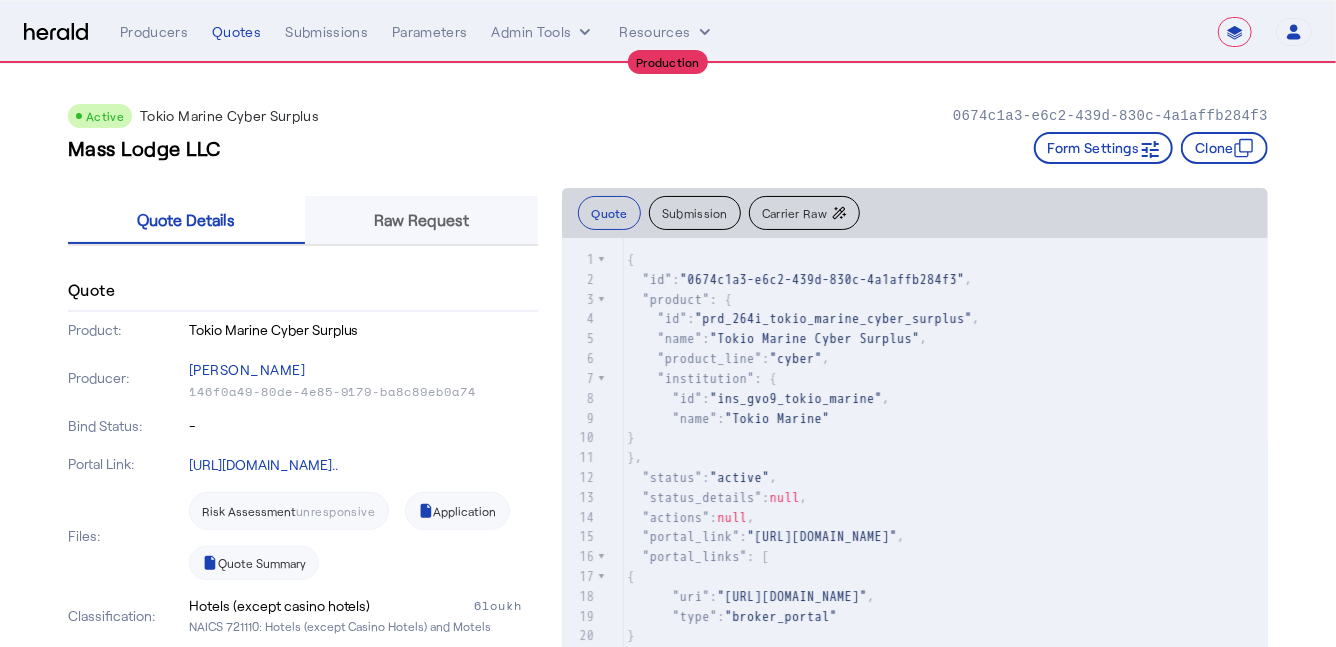 click on "Raw Request" at bounding box center [421, 220] 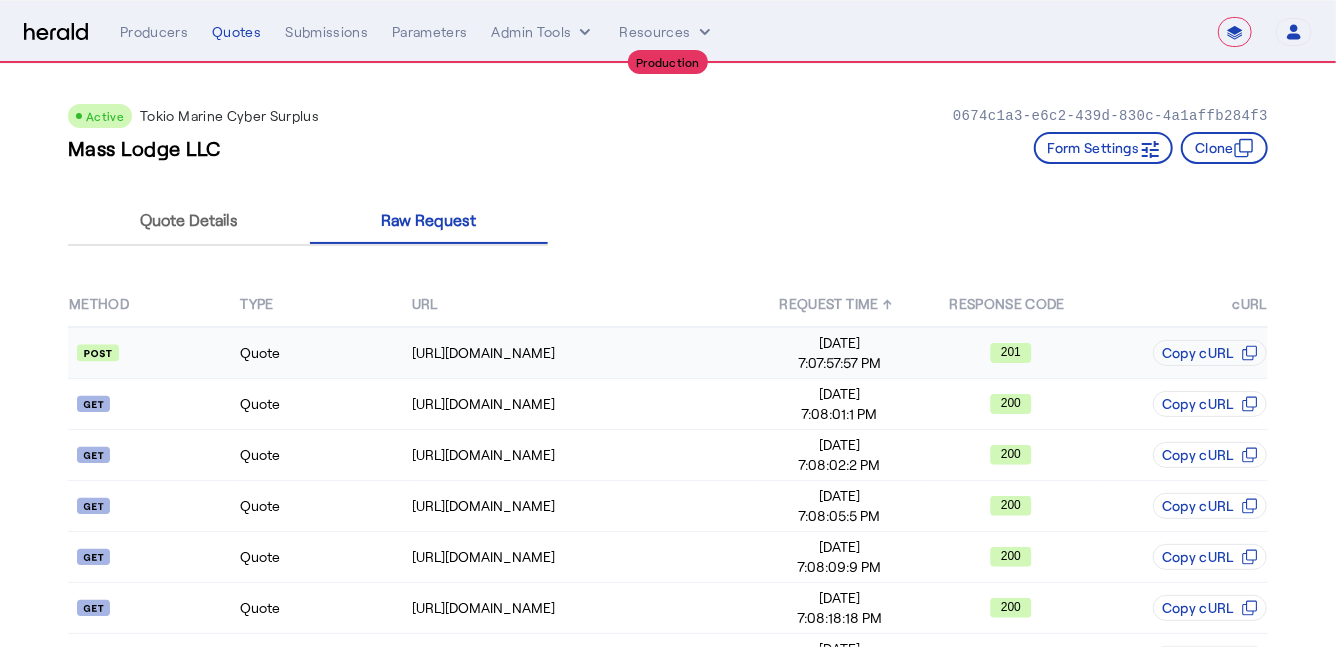 click on "Quote" 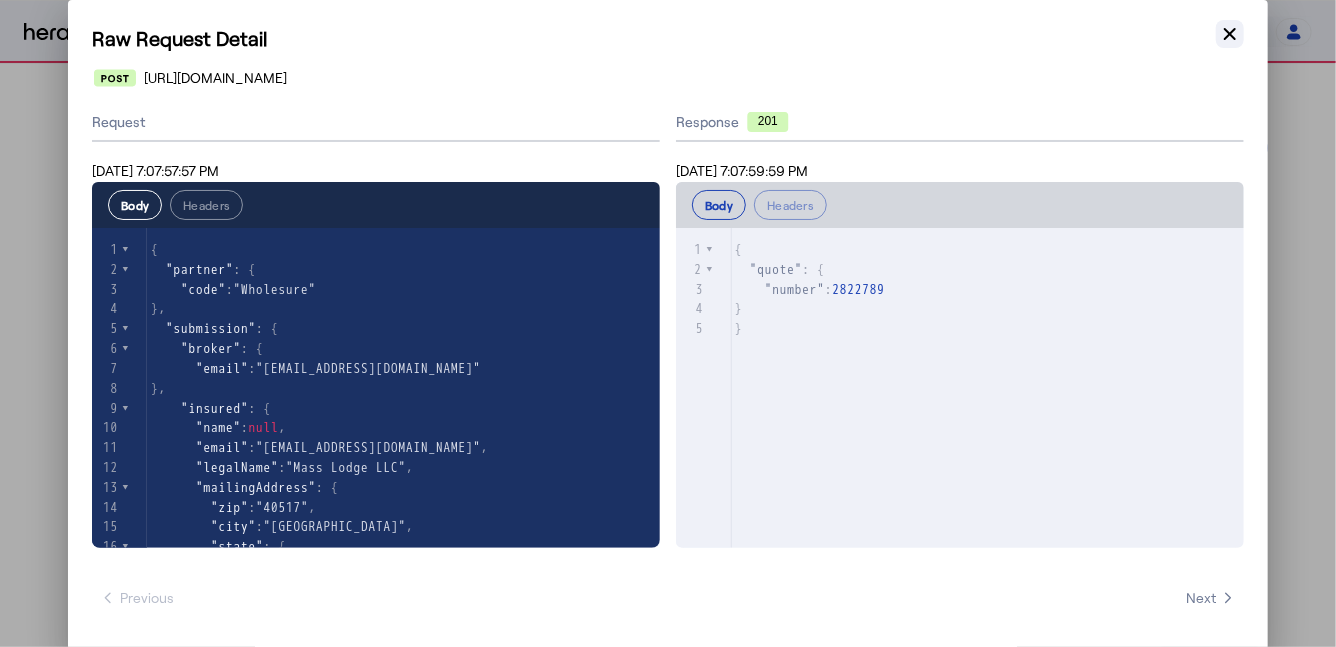 click on "Close modal" at bounding box center [1230, 34] 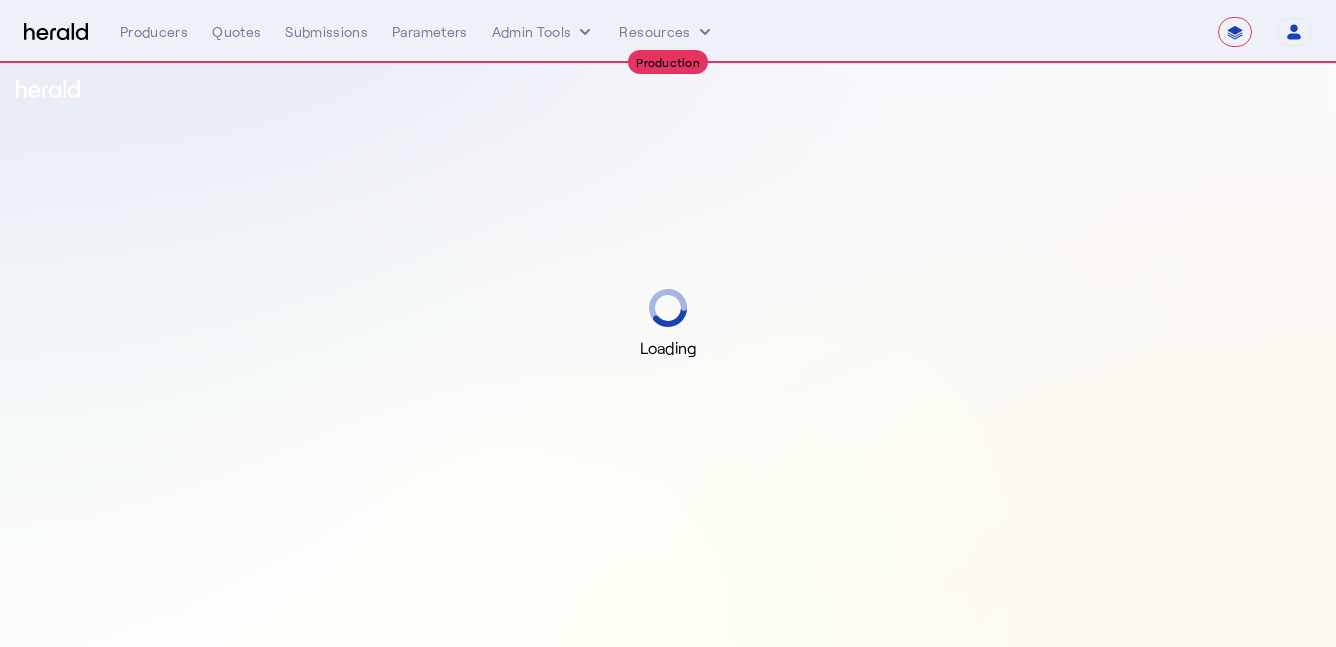 select on "**********" 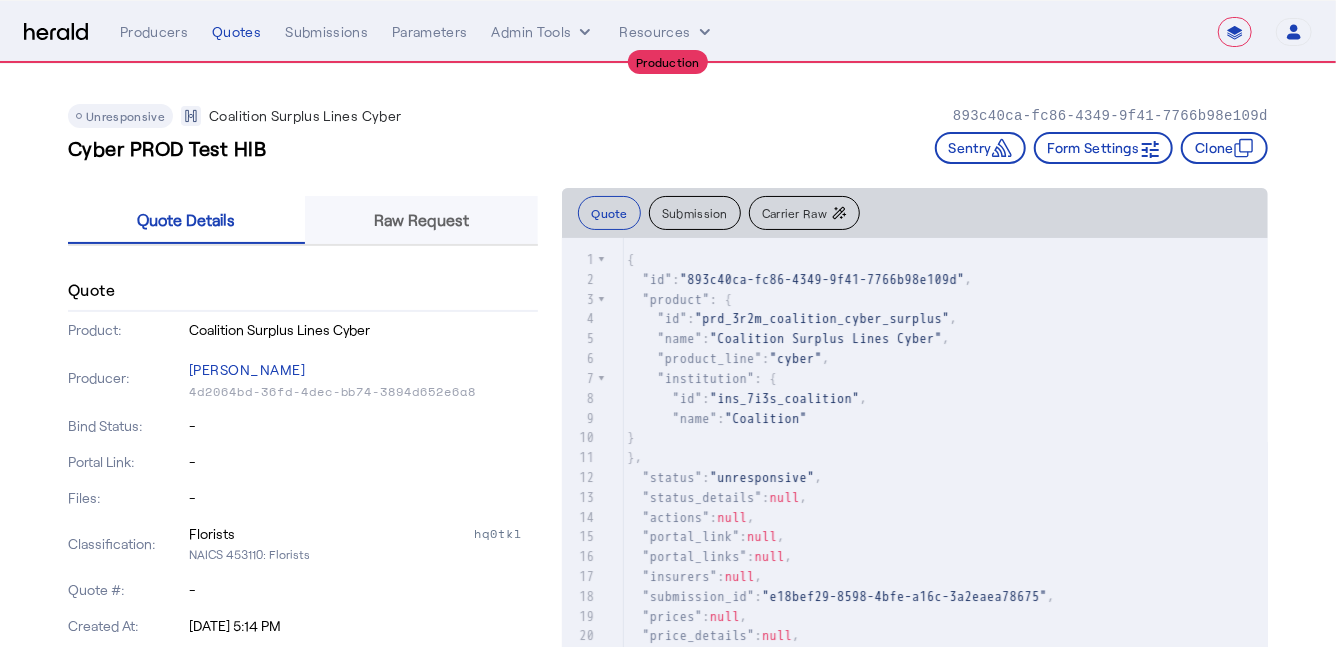 click on "Raw Request" at bounding box center (421, 220) 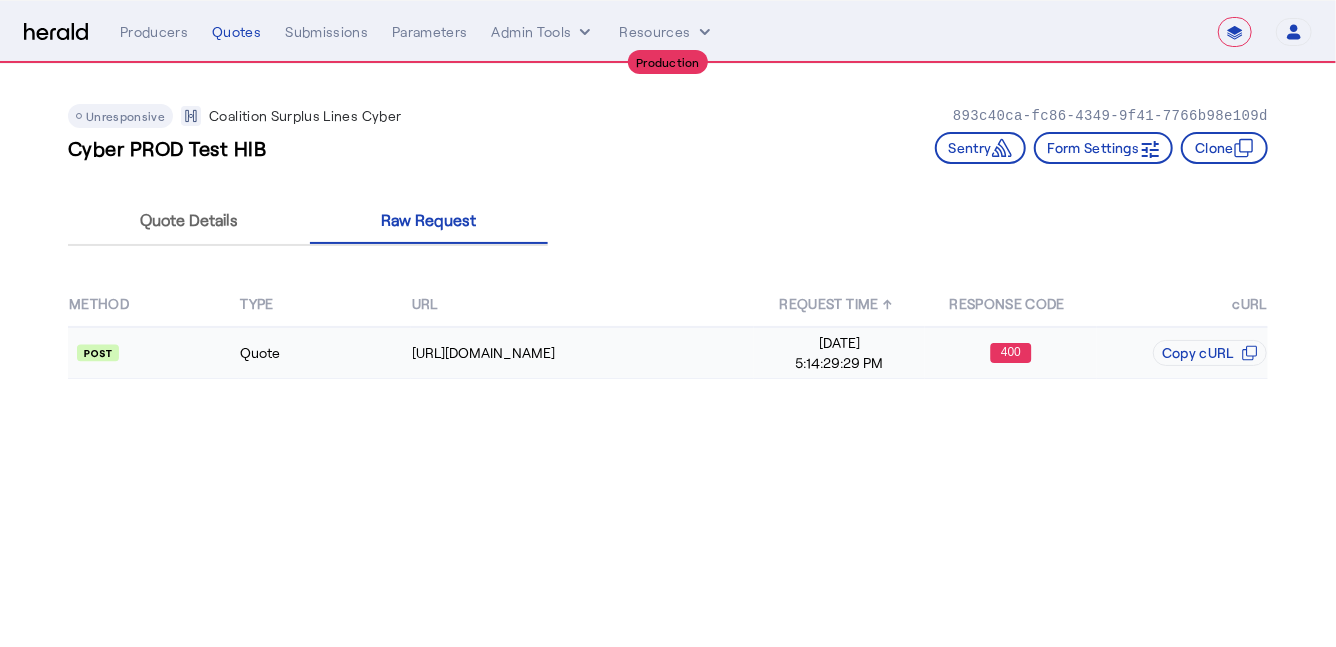 click on "Quote" 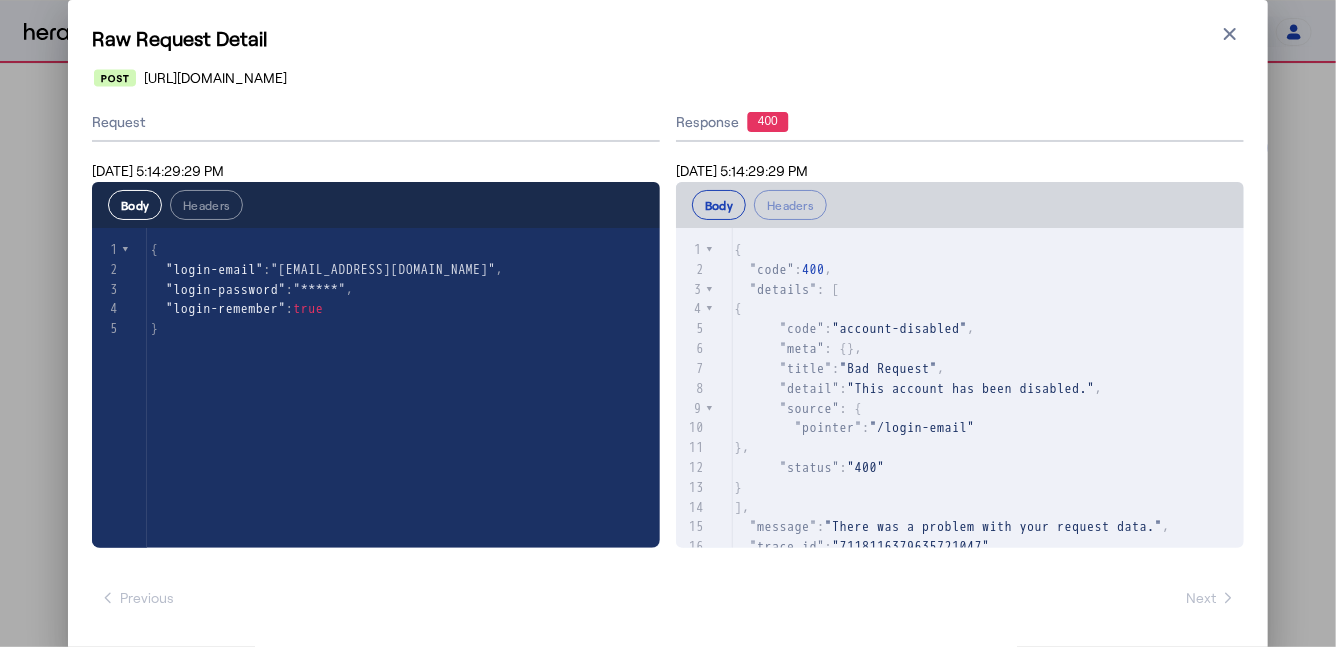 scroll, scrollTop: 60, scrollLeft: 0, axis: vertical 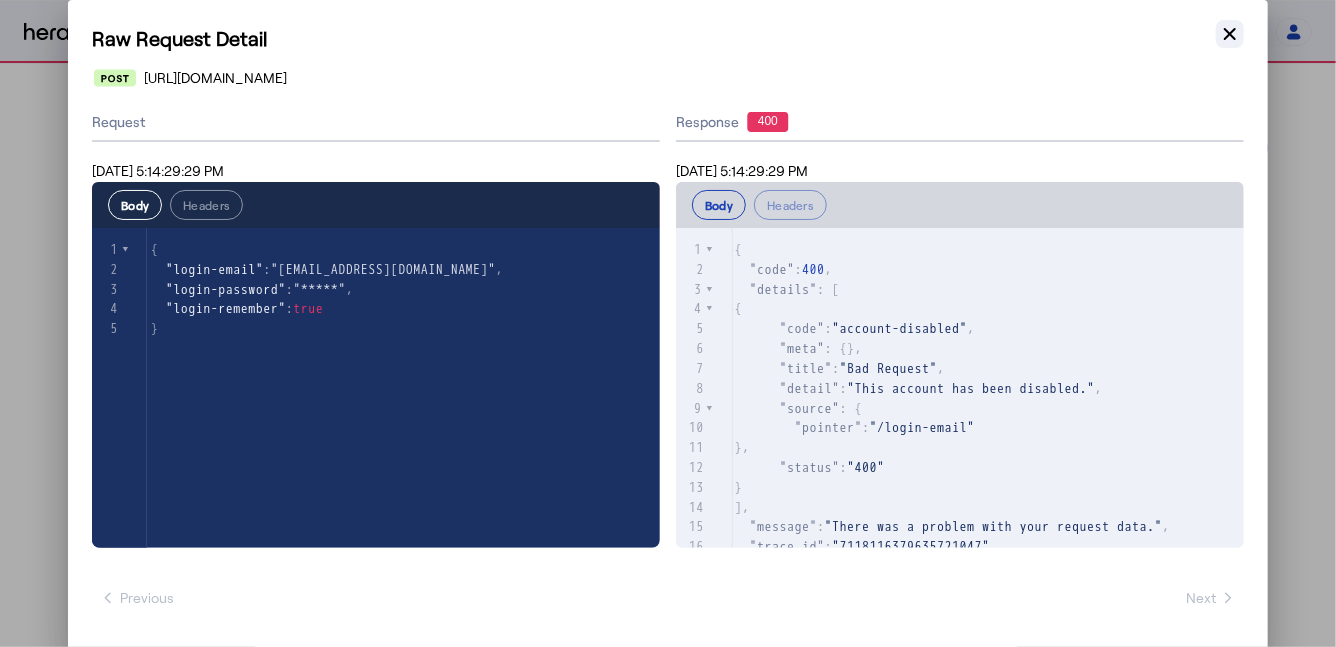 click 